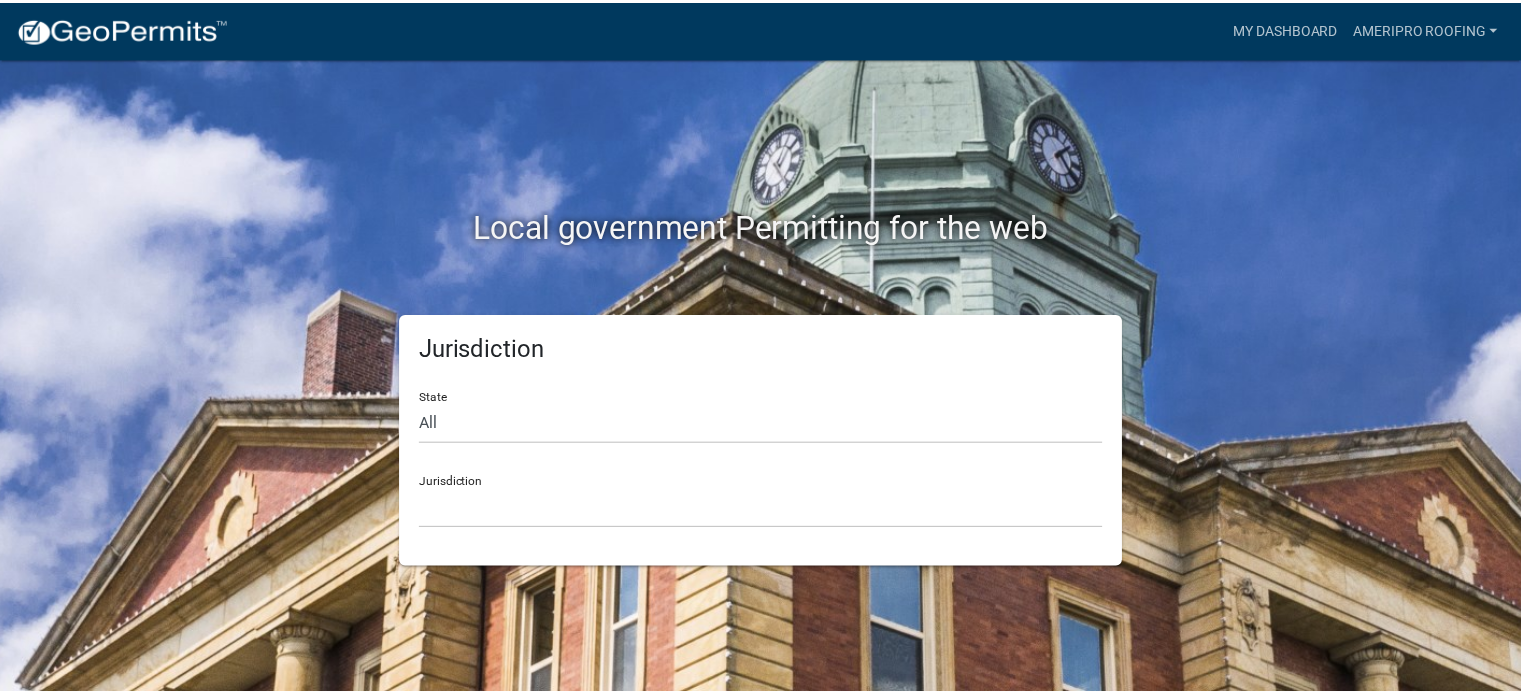 scroll, scrollTop: 0, scrollLeft: 0, axis: both 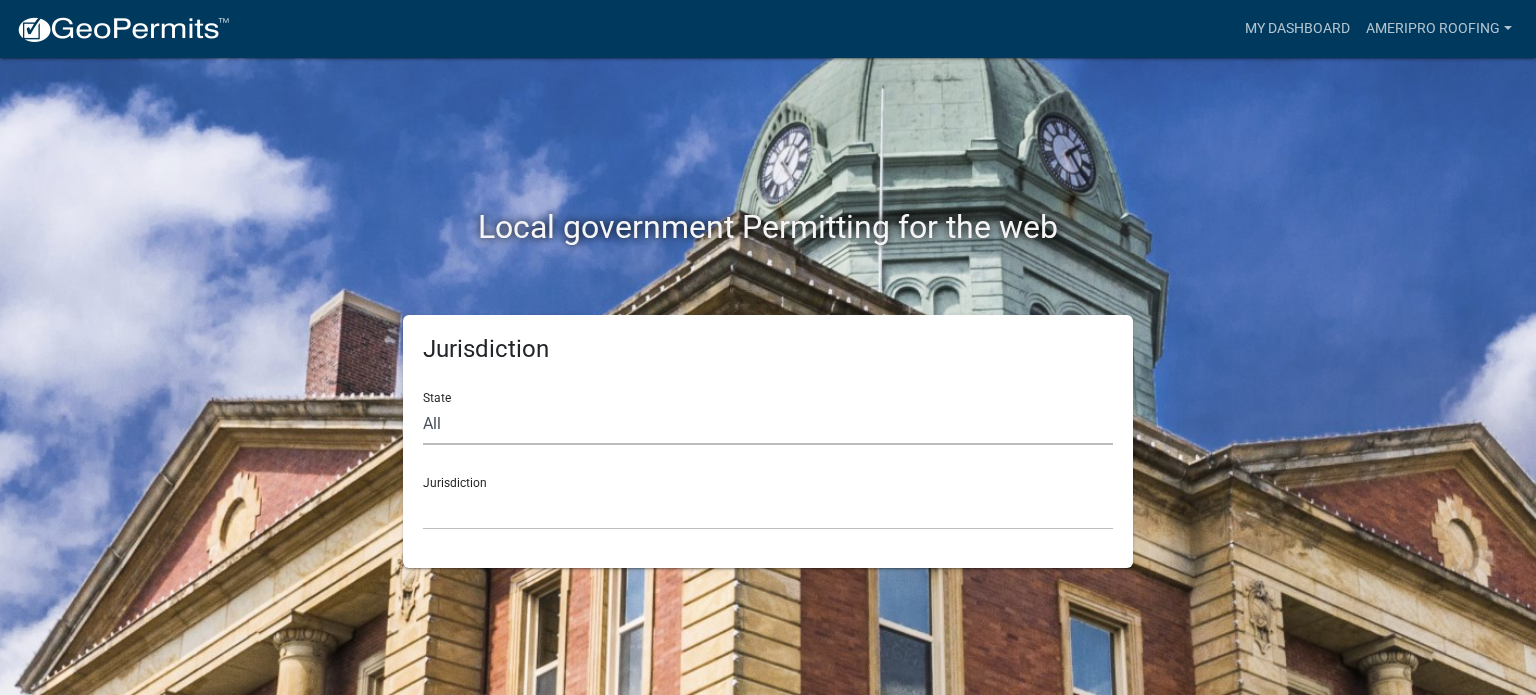 click on "All  Colorado   Georgia   Indiana   Iowa   Kansas   Minnesota   Ohio   South Carolina   Wisconsin" 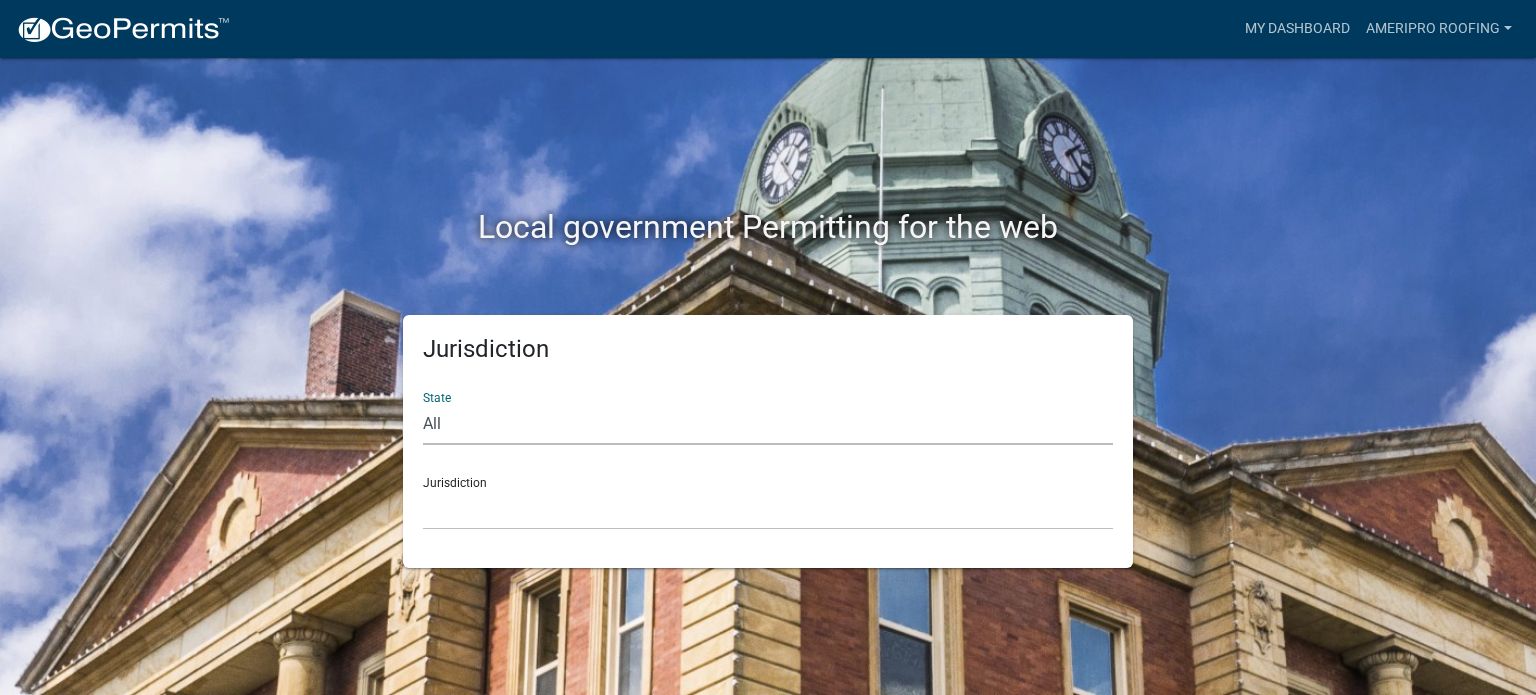 select on "Indiana" 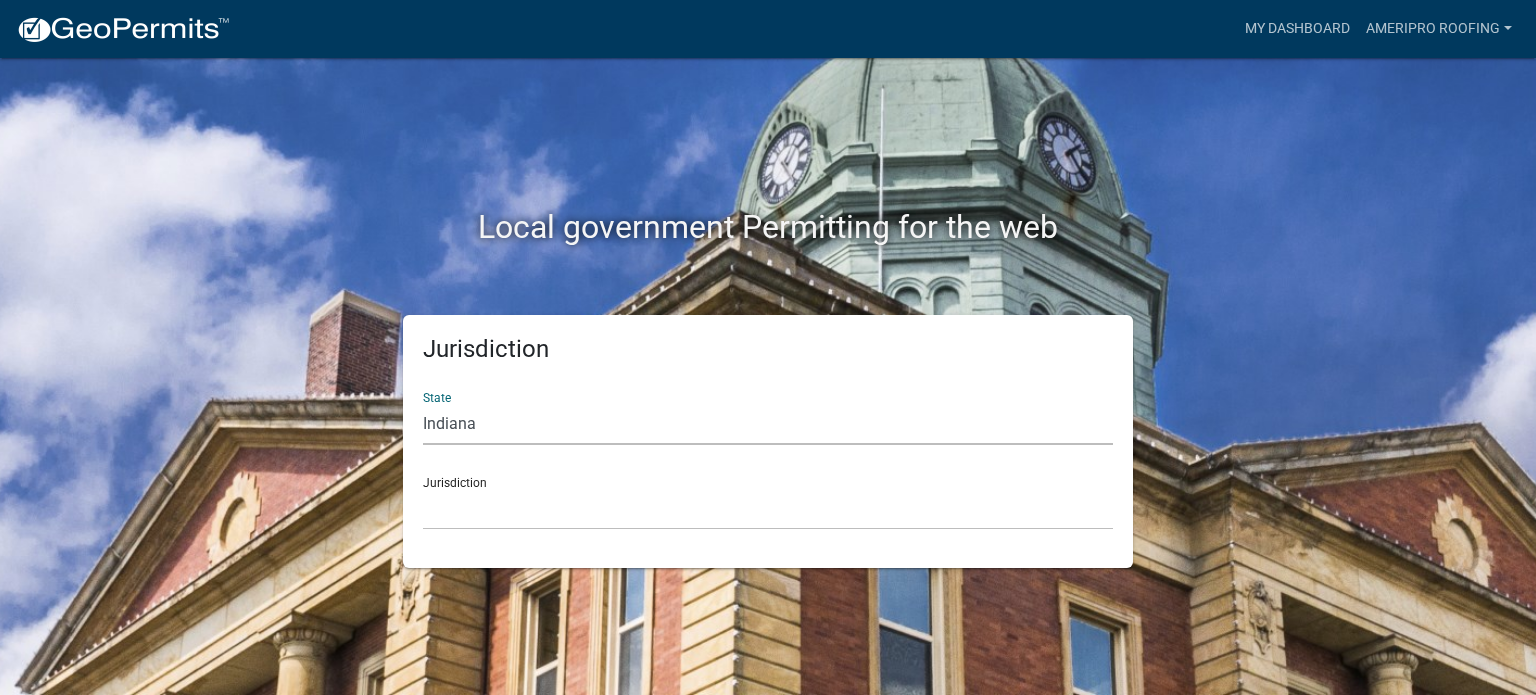 click on "All  Colorado   Georgia   Indiana   Iowa   Kansas   Minnesota   Ohio   South Carolina   Wisconsin" 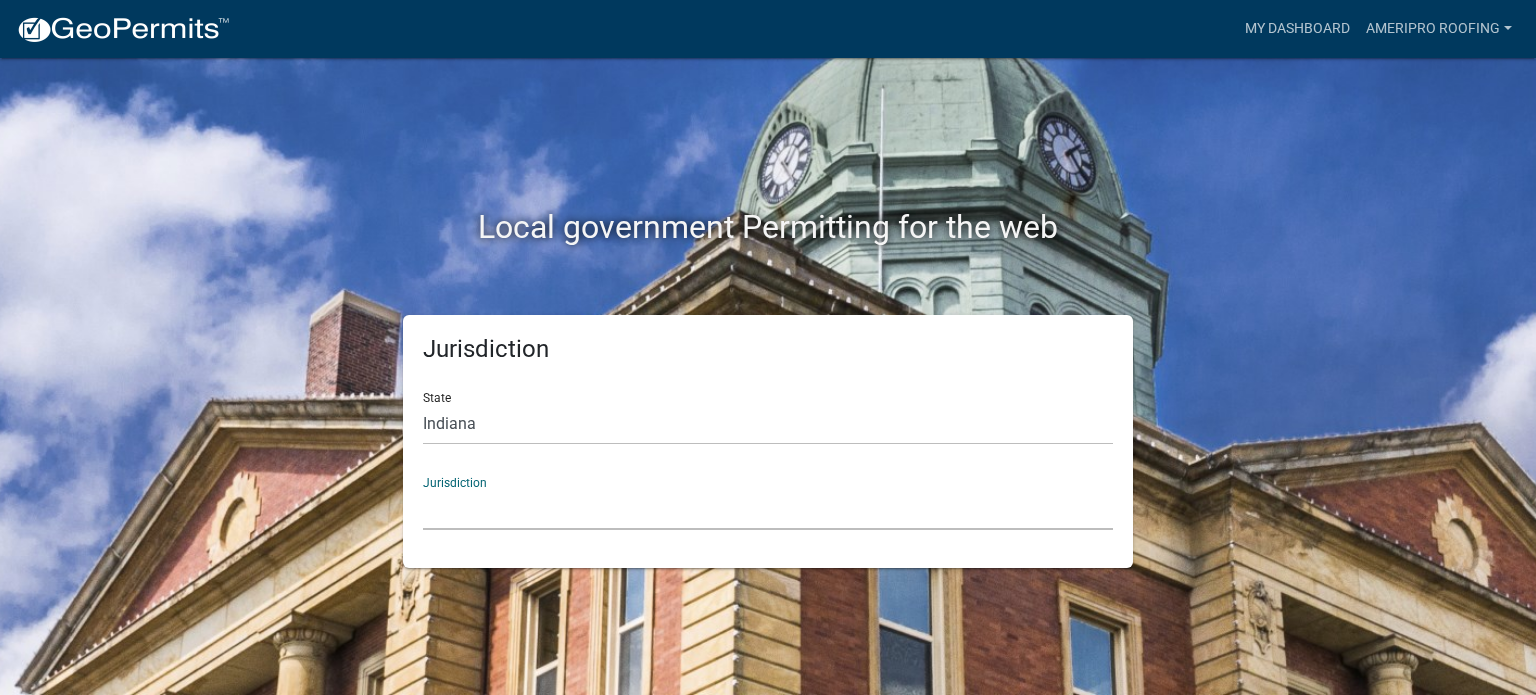 click on "City of Charlestown, Indiana City of Jeffersonville, Indiana City of Logansport, Indiana Decatur County, Indiana Grant County, Indiana Howard County, Indiana Huntington County, Indiana Jasper County, Indiana Kosciusko County, Indiana La Porte County, Indiana Miami County, Indiana Montgomery County, Indiana Morgan County, Indiana Newton County, Indiana Porter County, Indiana River Ridge Development Authority, Indiana Tippecanoe County, Indiana Vigo County, Indiana Wells County, Indiana Whitley County, Indiana" 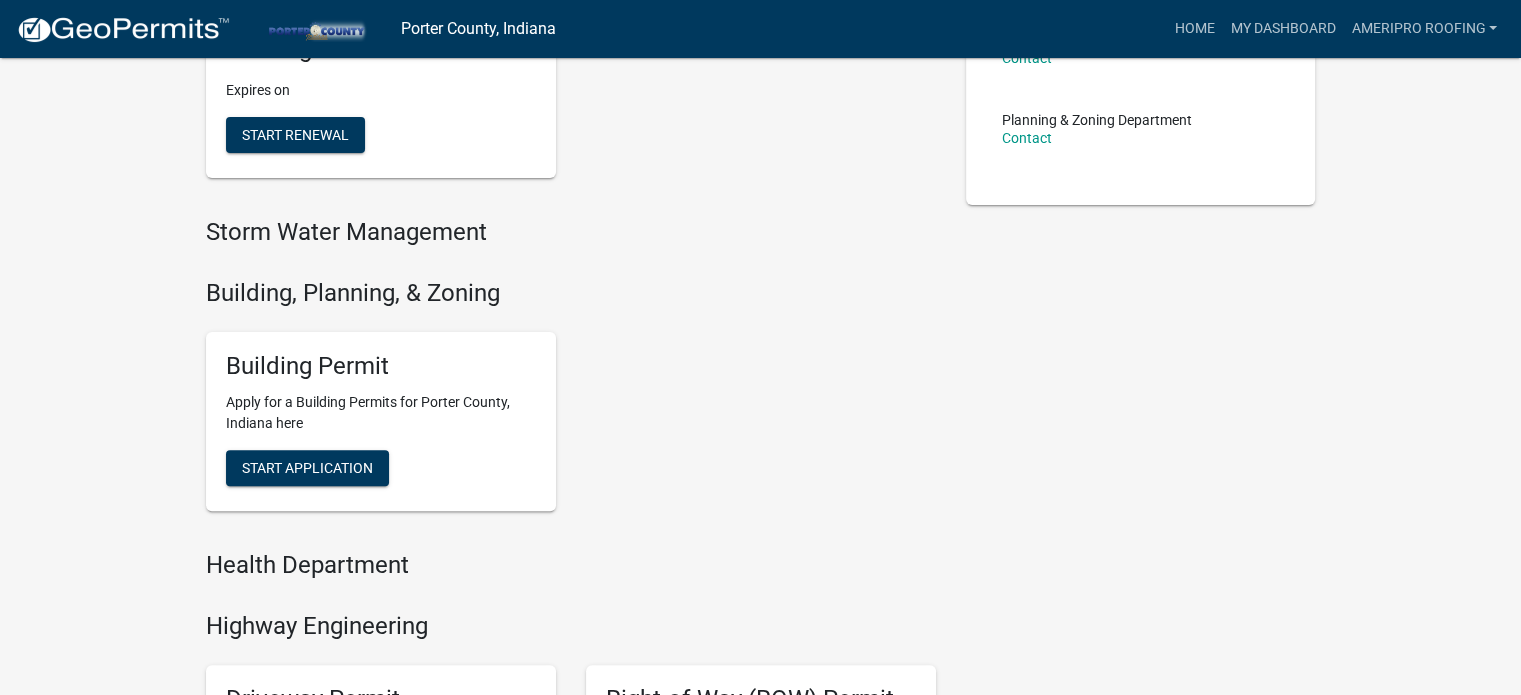 scroll, scrollTop: 544, scrollLeft: 0, axis: vertical 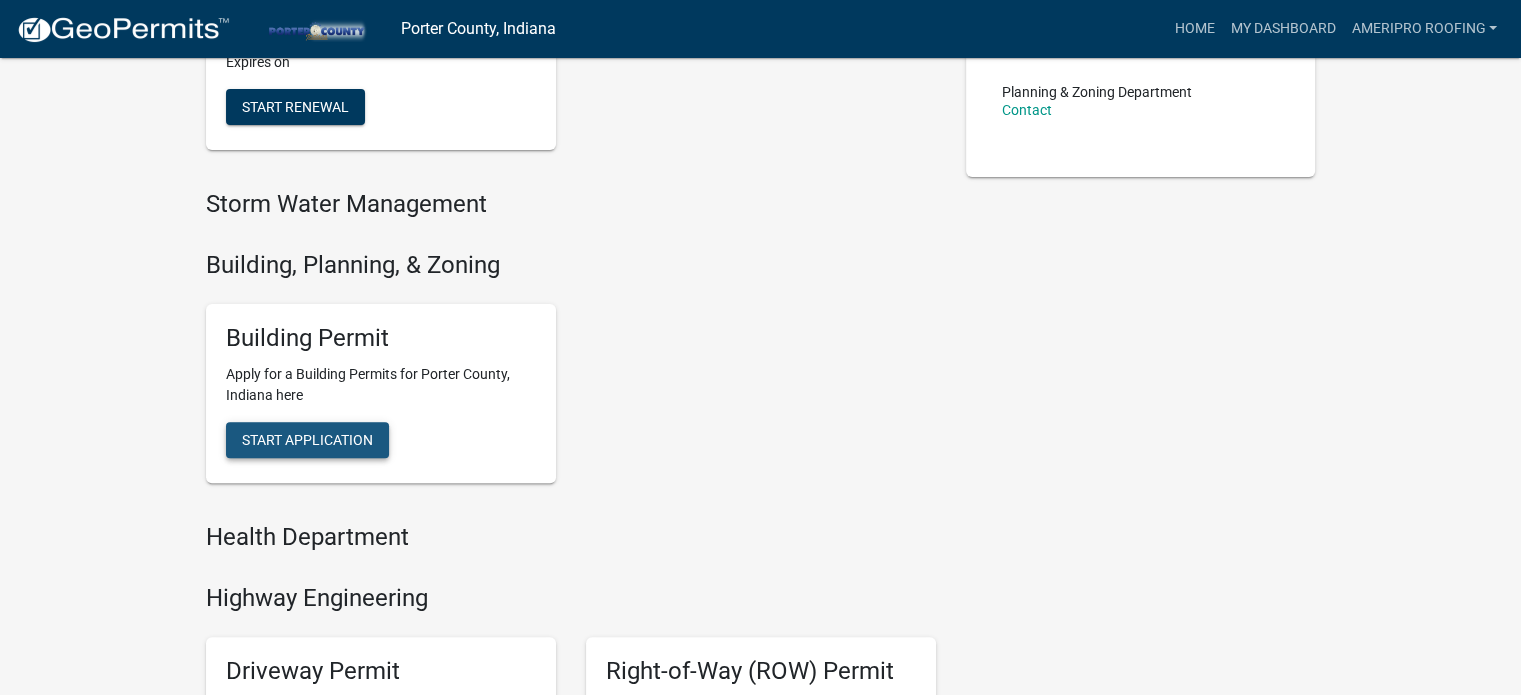 click on "Start Application" at bounding box center [307, 440] 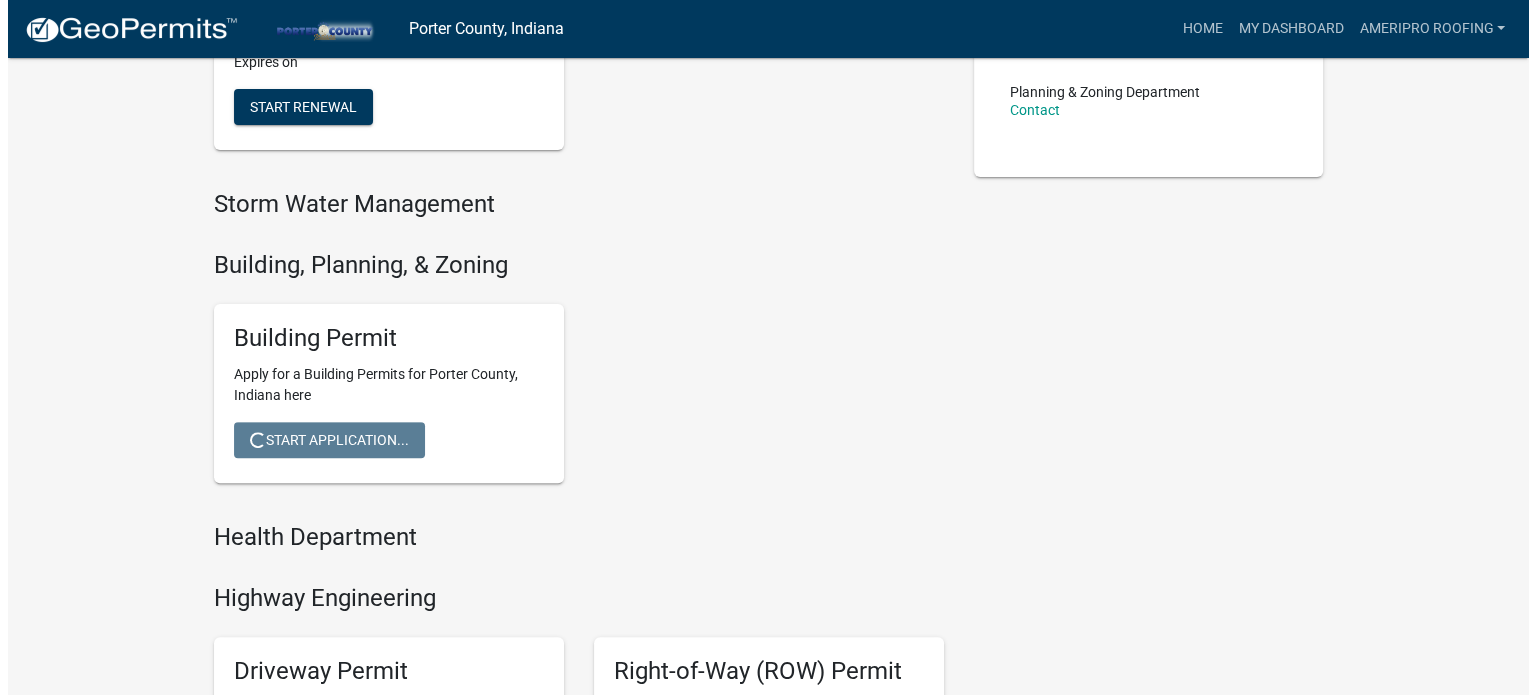 scroll, scrollTop: 0, scrollLeft: 0, axis: both 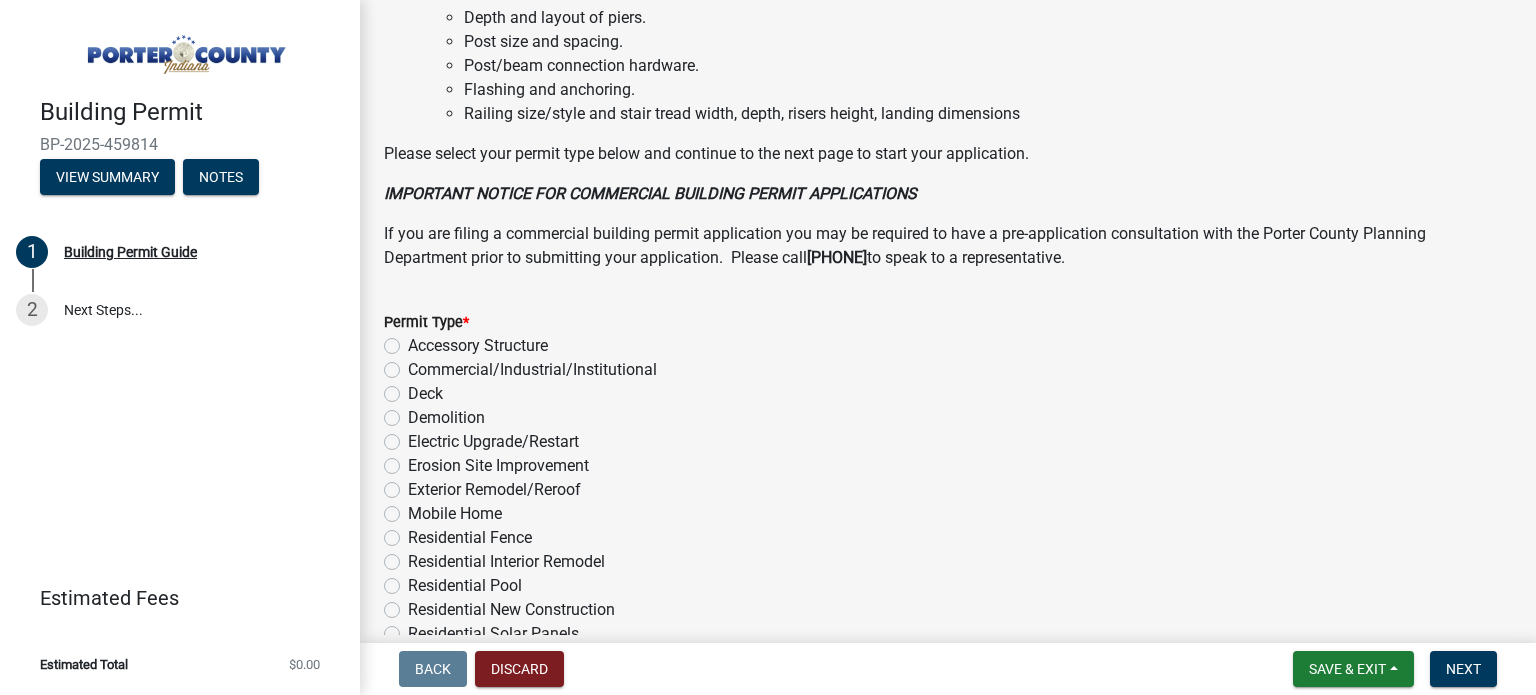 click on "Exterior Remodel/Reroof" 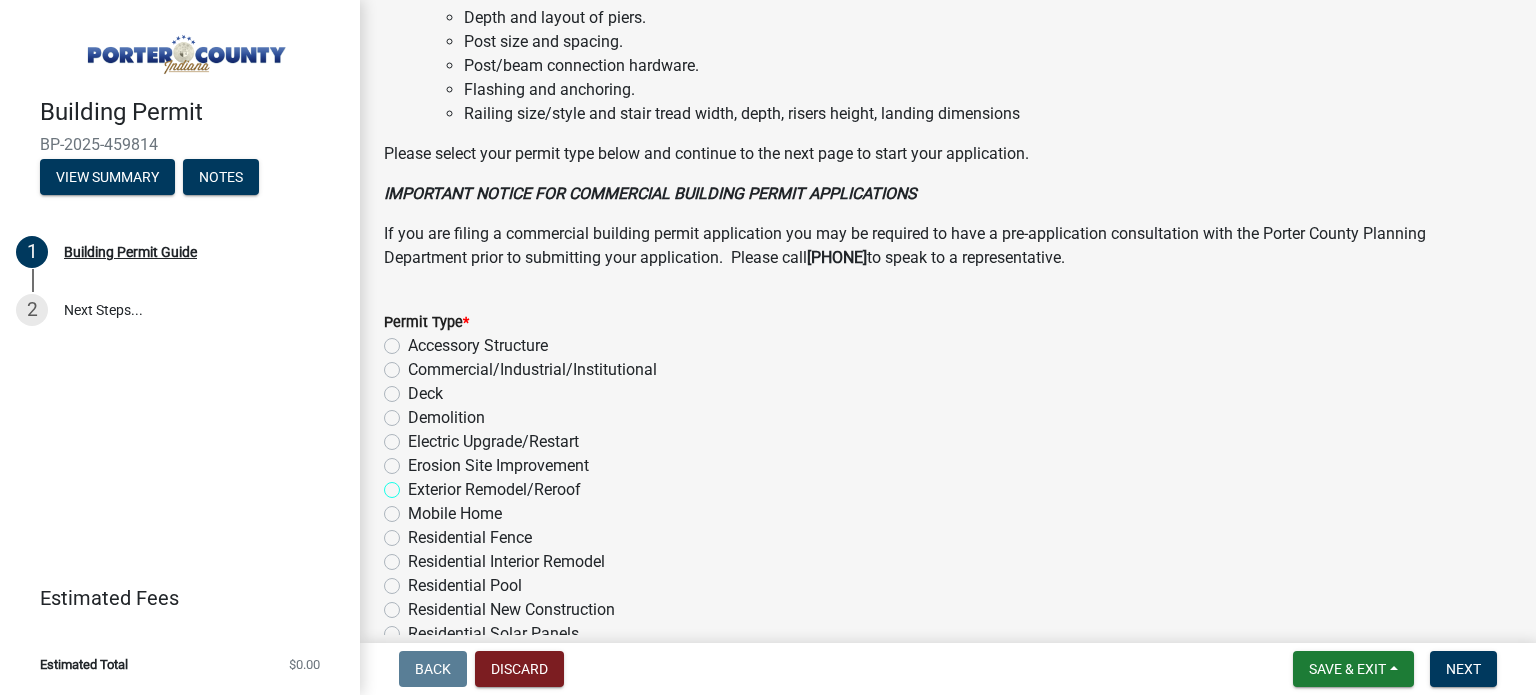 click on "Exterior Remodel/Reroof" at bounding box center (414, 484) 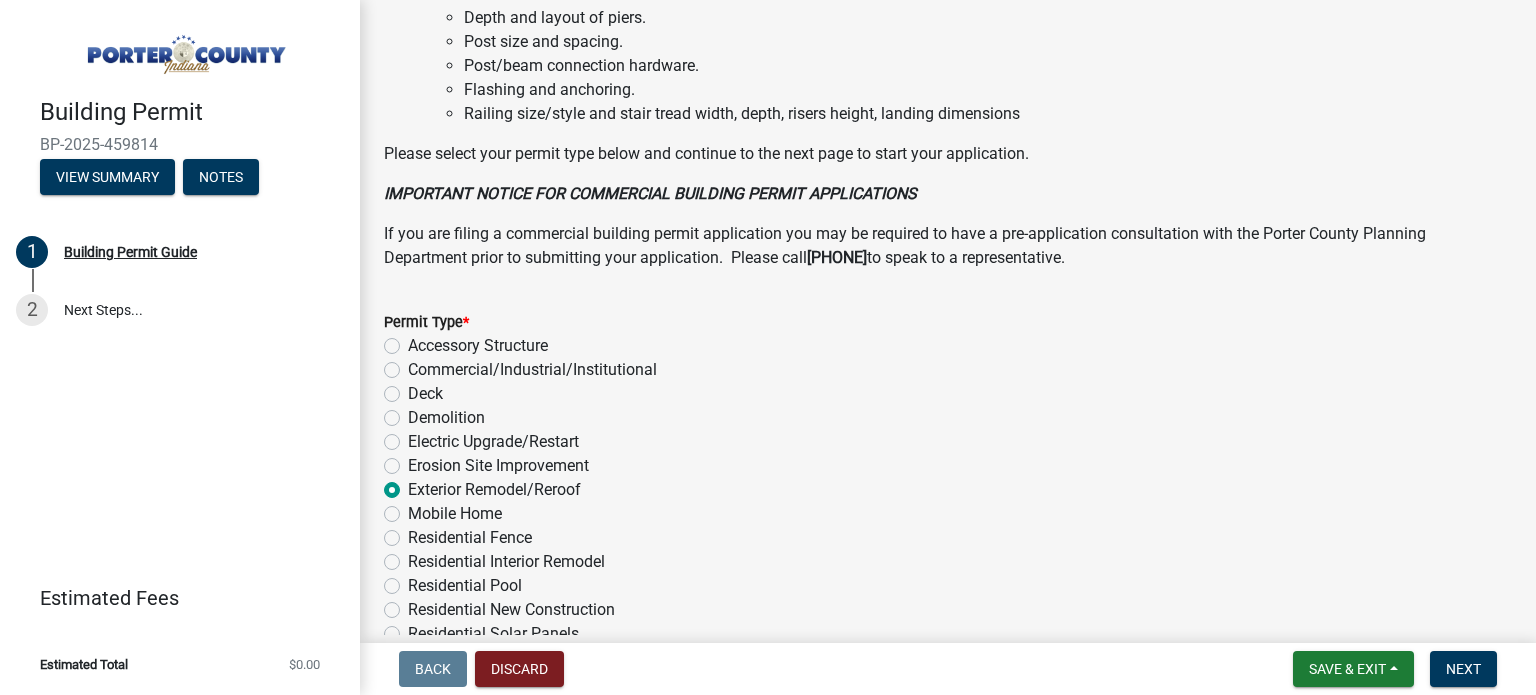 radio on "true" 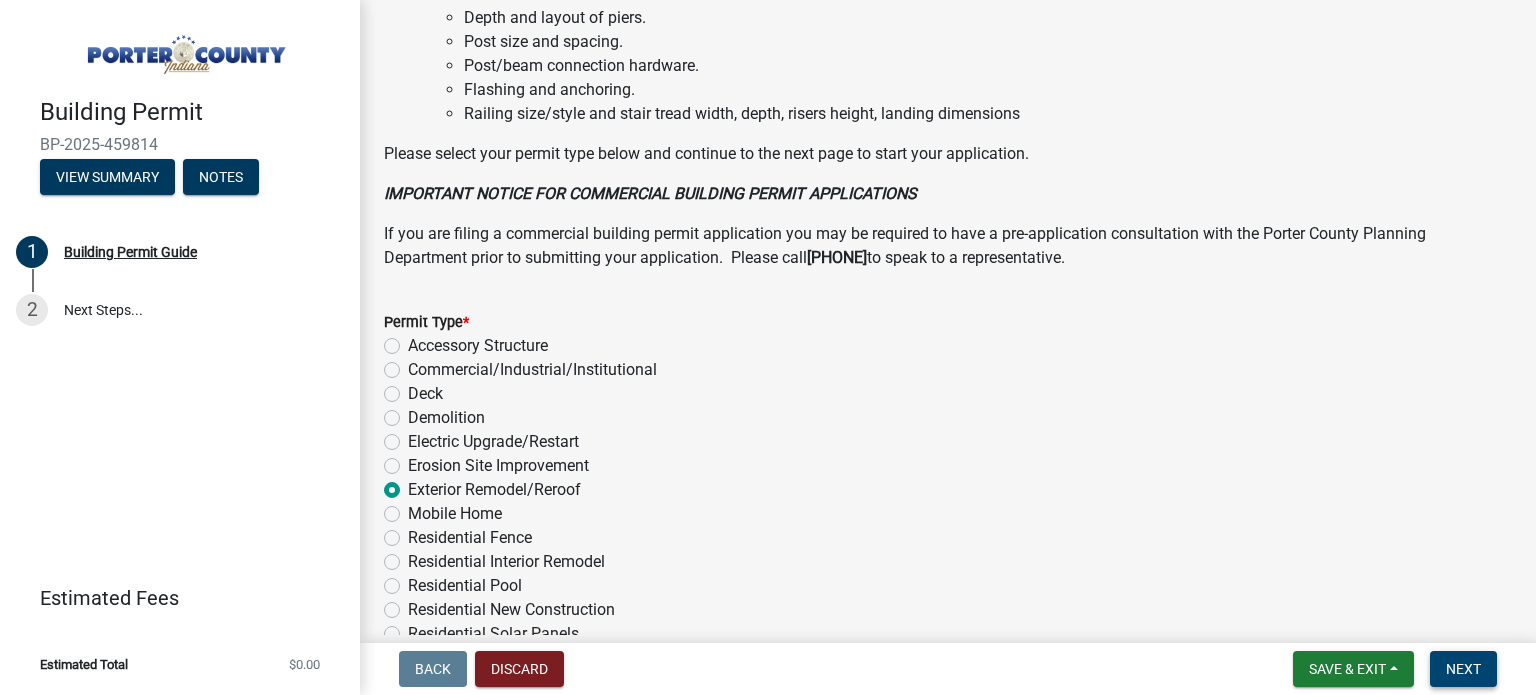 click on "Next" at bounding box center (1463, 669) 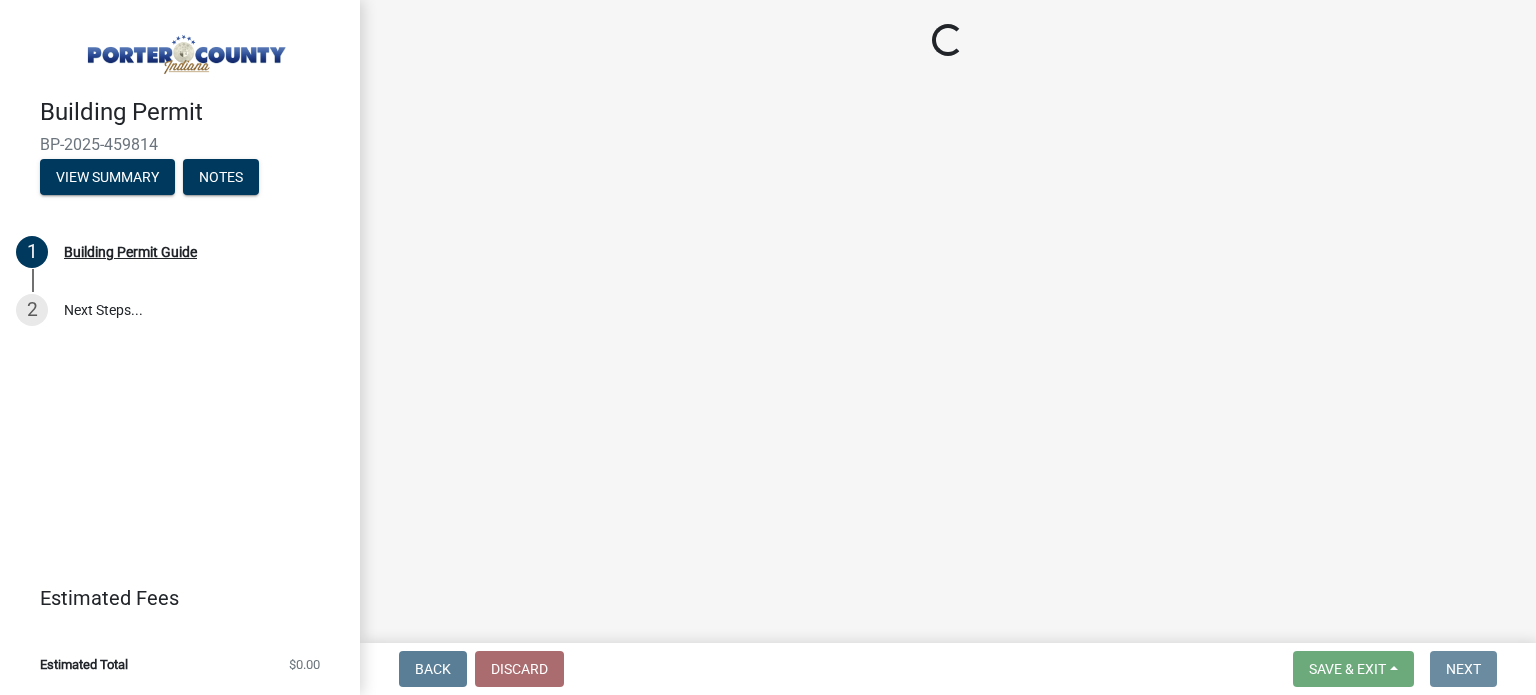 scroll, scrollTop: 0, scrollLeft: 0, axis: both 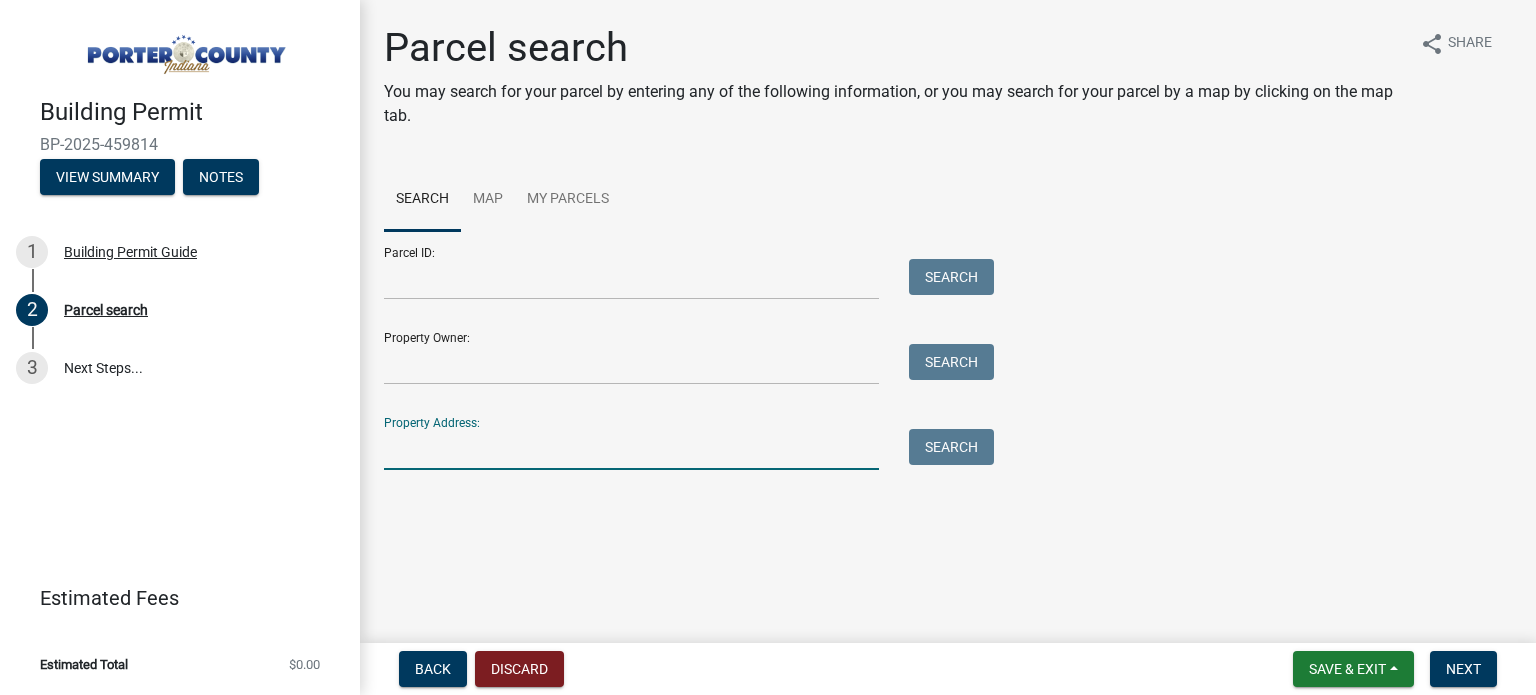 click on "Property Address:" at bounding box center (631, 449) 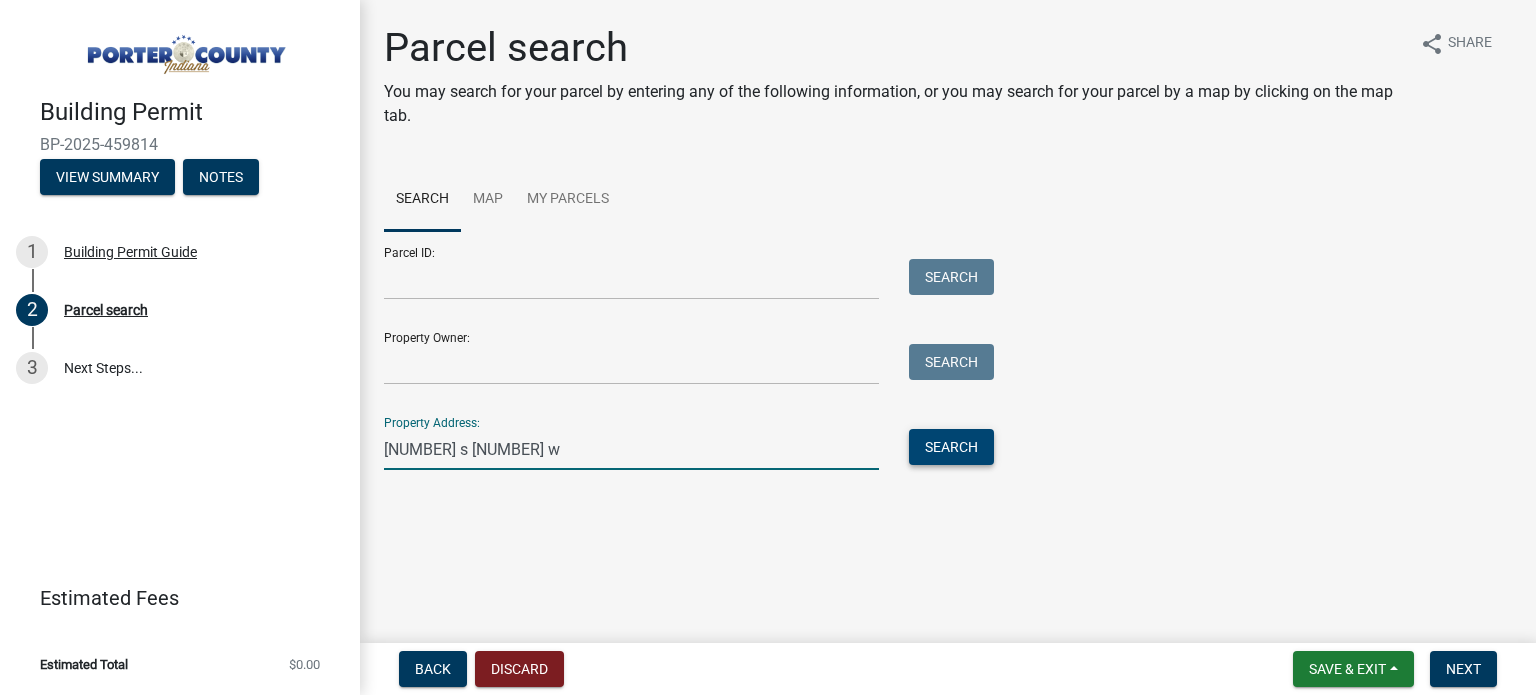type on "[NUMBER] s [NUMBER] w" 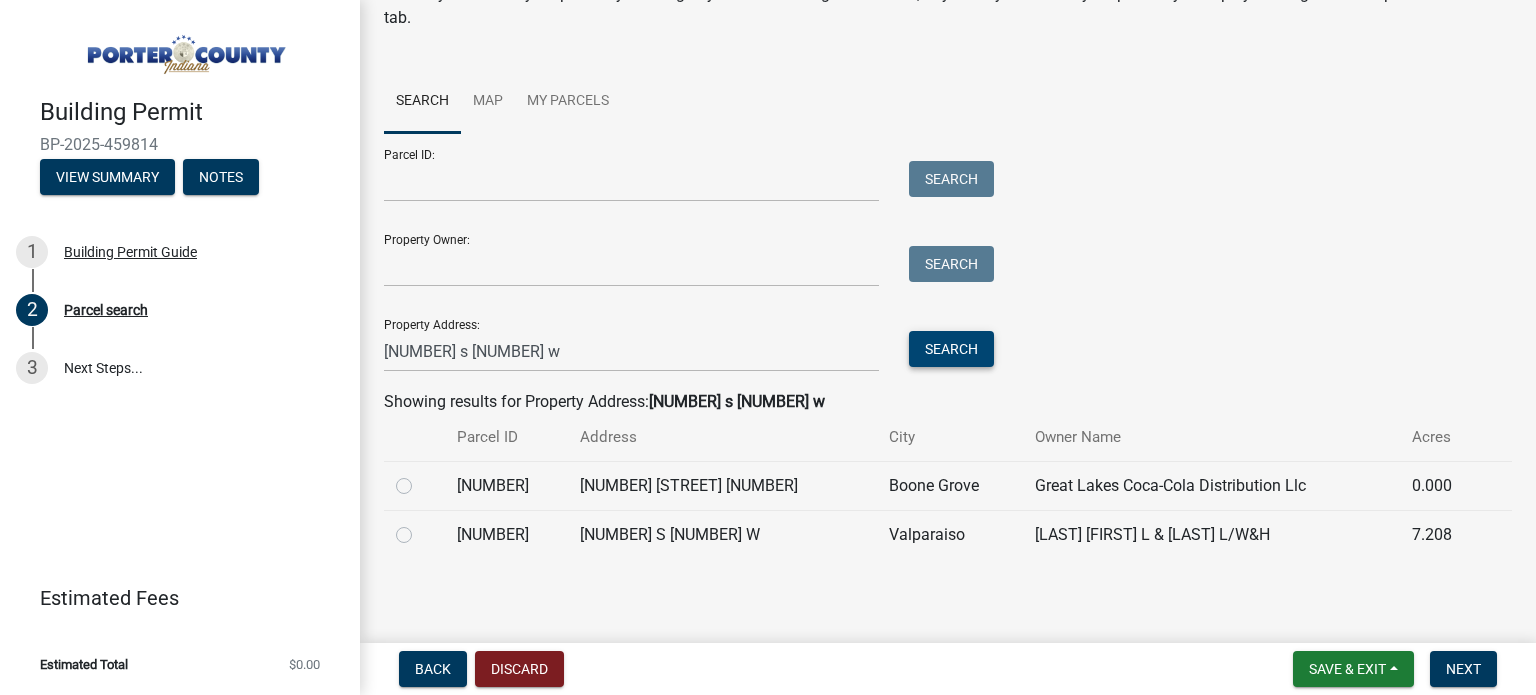 scroll, scrollTop: 99, scrollLeft: 0, axis: vertical 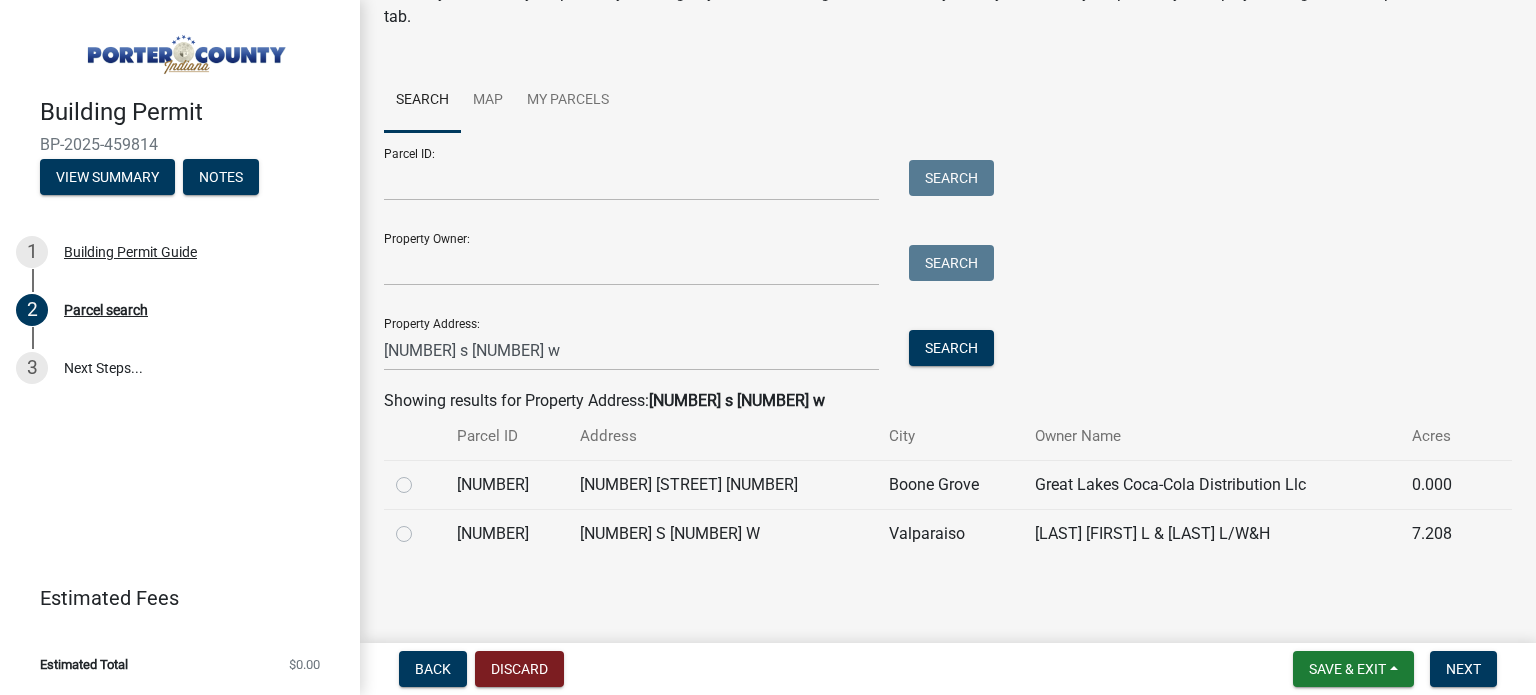 click 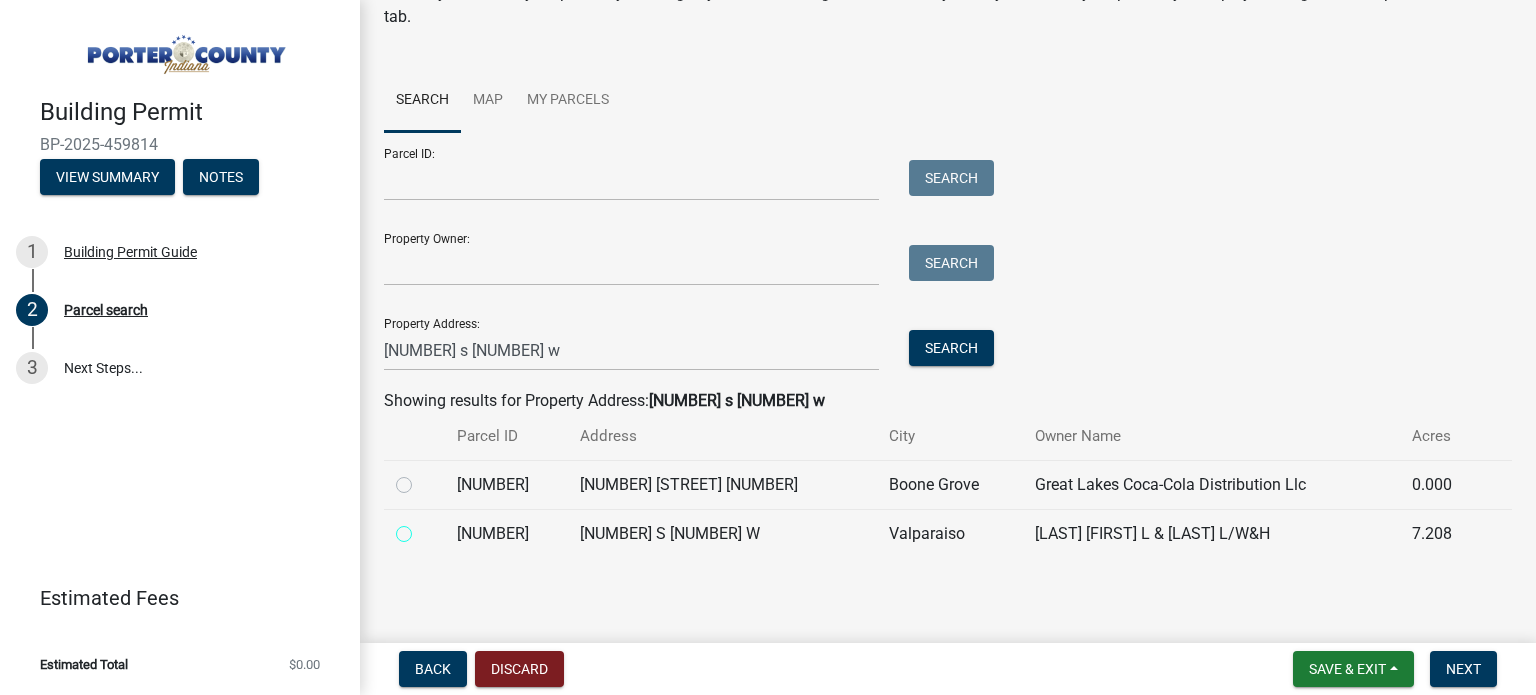 click at bounding box center (426, 528) 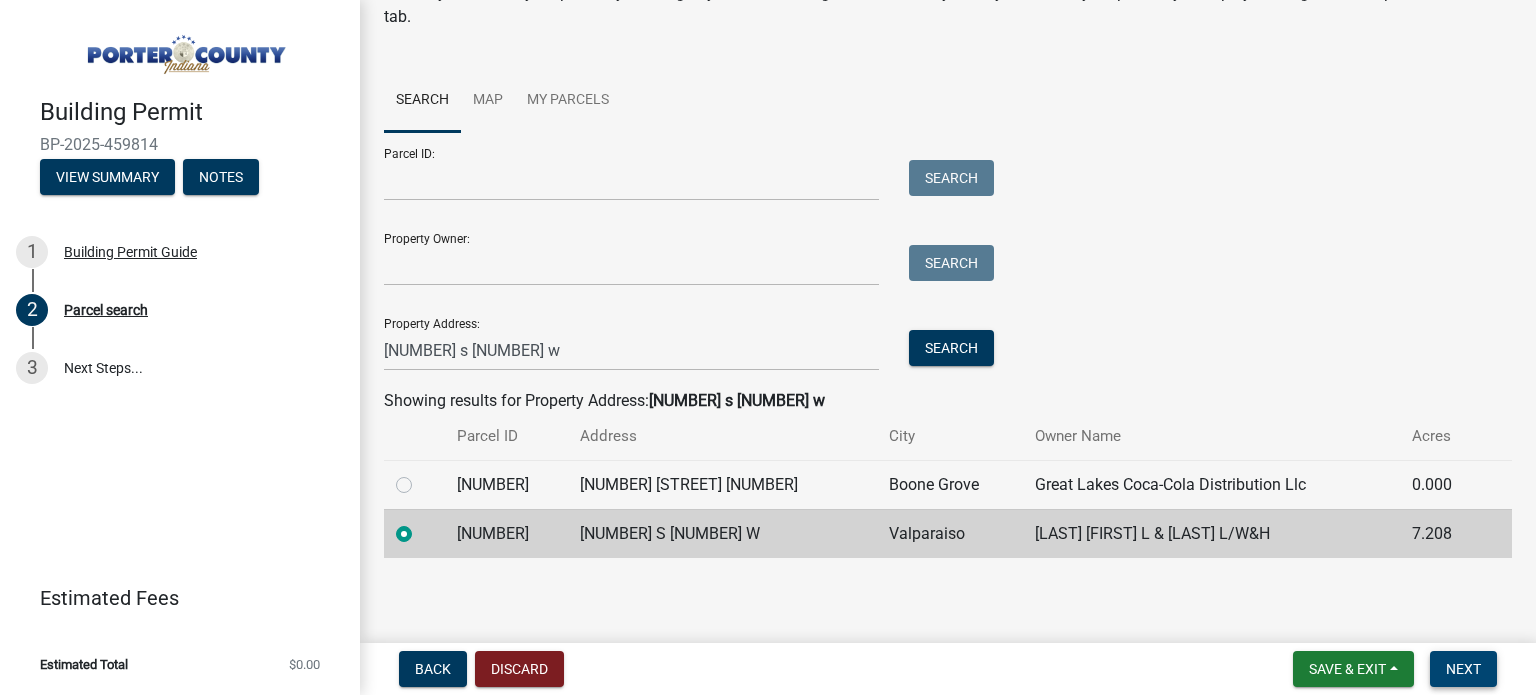 click on "Next" at bounding box center [1463, 669] 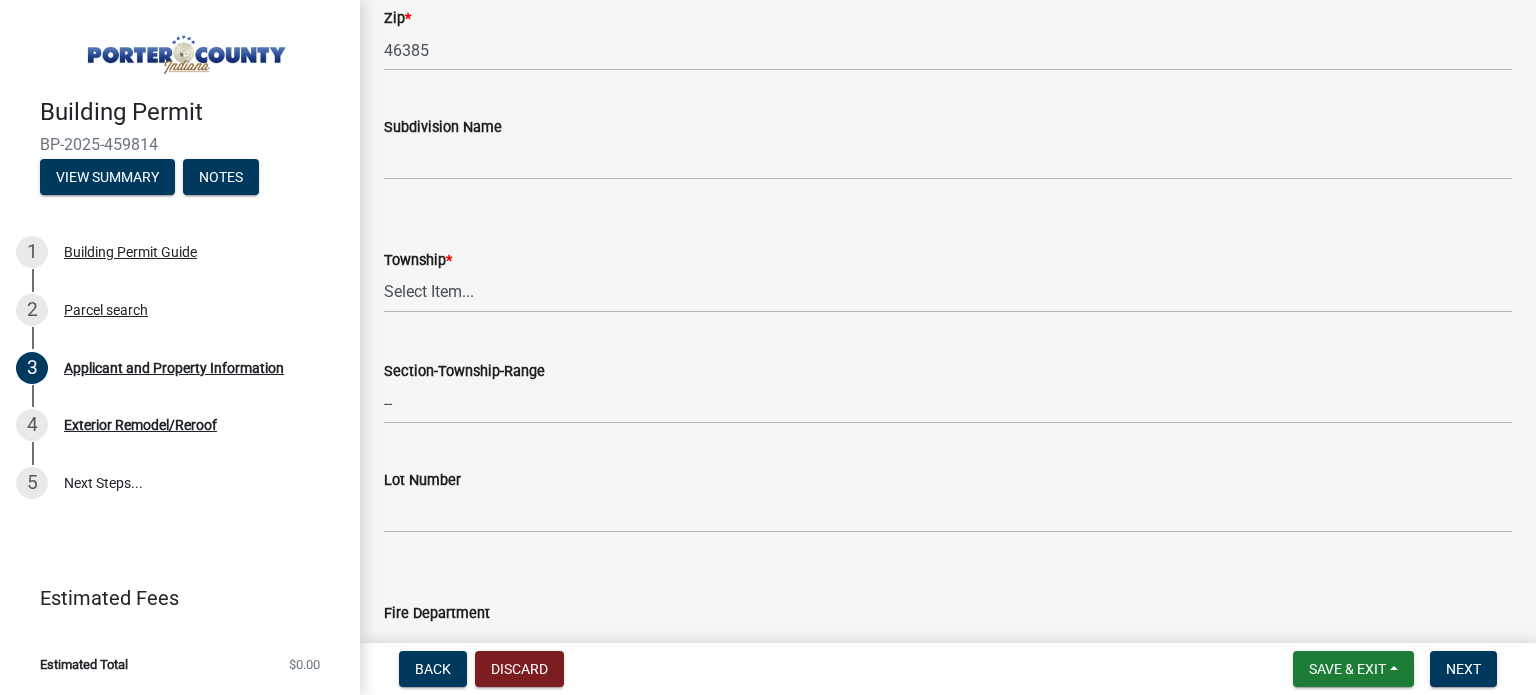 scroll, scrollTop: 728, scrollLeft: 0, axis: vertical 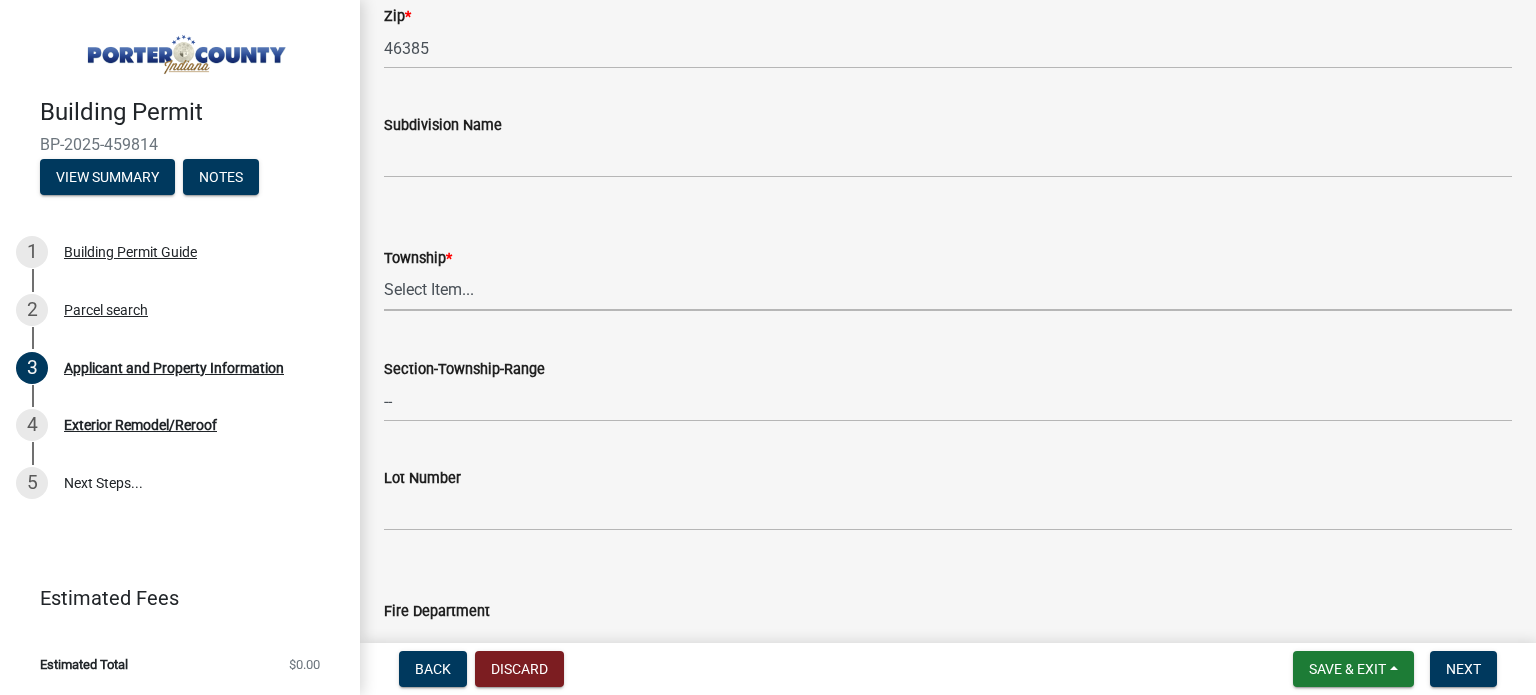 click on "Select Item...   Boone   Center   Jackson   Liberty   Morgan   Pine   Pleasant   Portage   Porter   Union   Washington   Westchester" at bounding box center [948, 290] 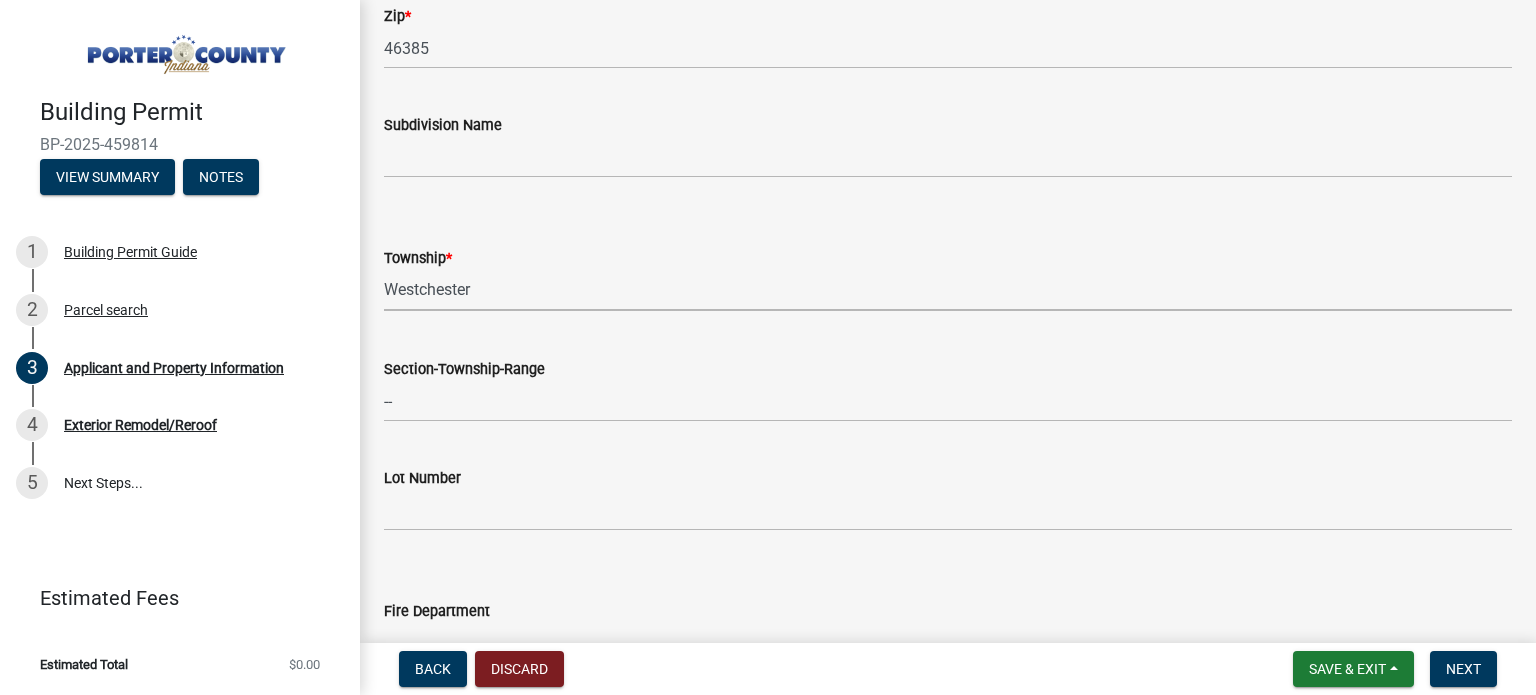 click on "Select Item...   Boone   Center   Jackson   Liberty   Morgan   Pine   Pleasant   Portage   Porter   Union   Washington   Westchester" at bounding box center [948, 290] 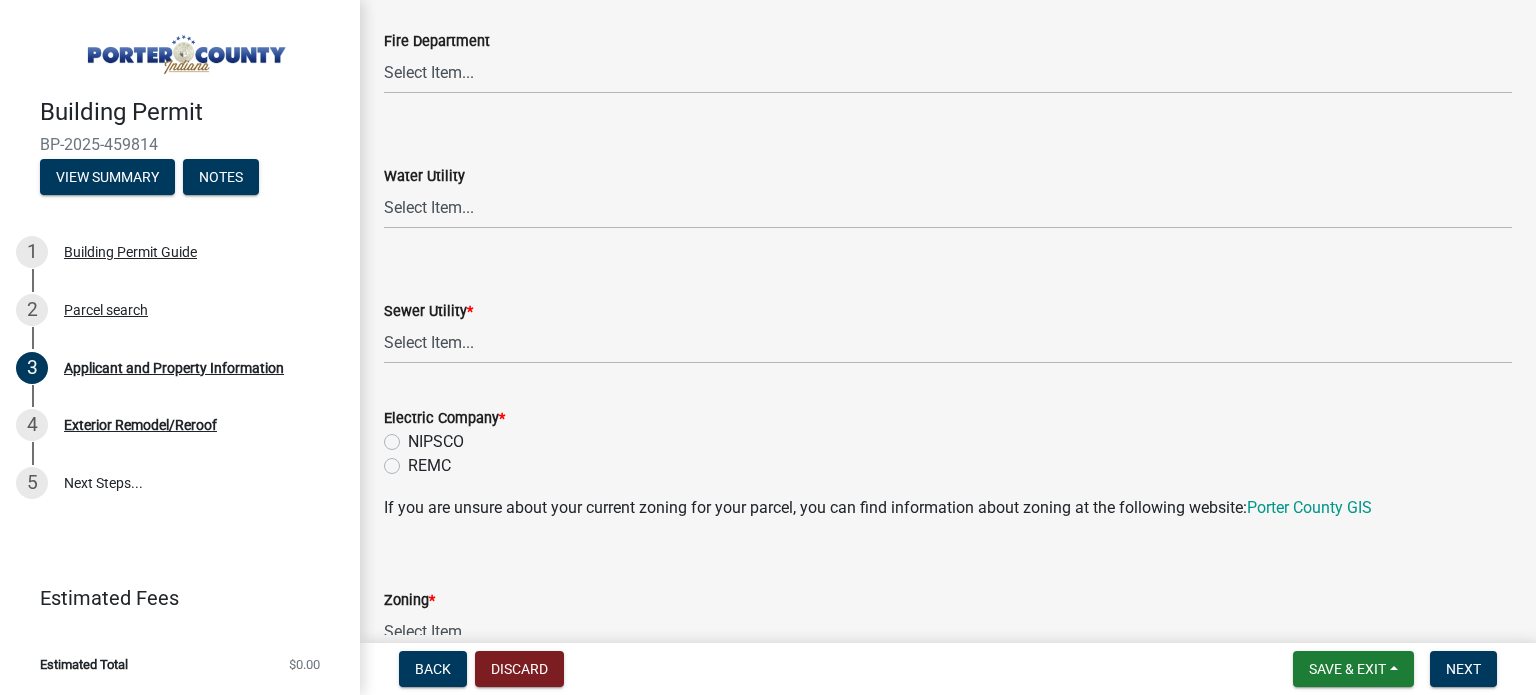 scroll, scrollTop: 1299, scrollLeft: 0, axis: vertical 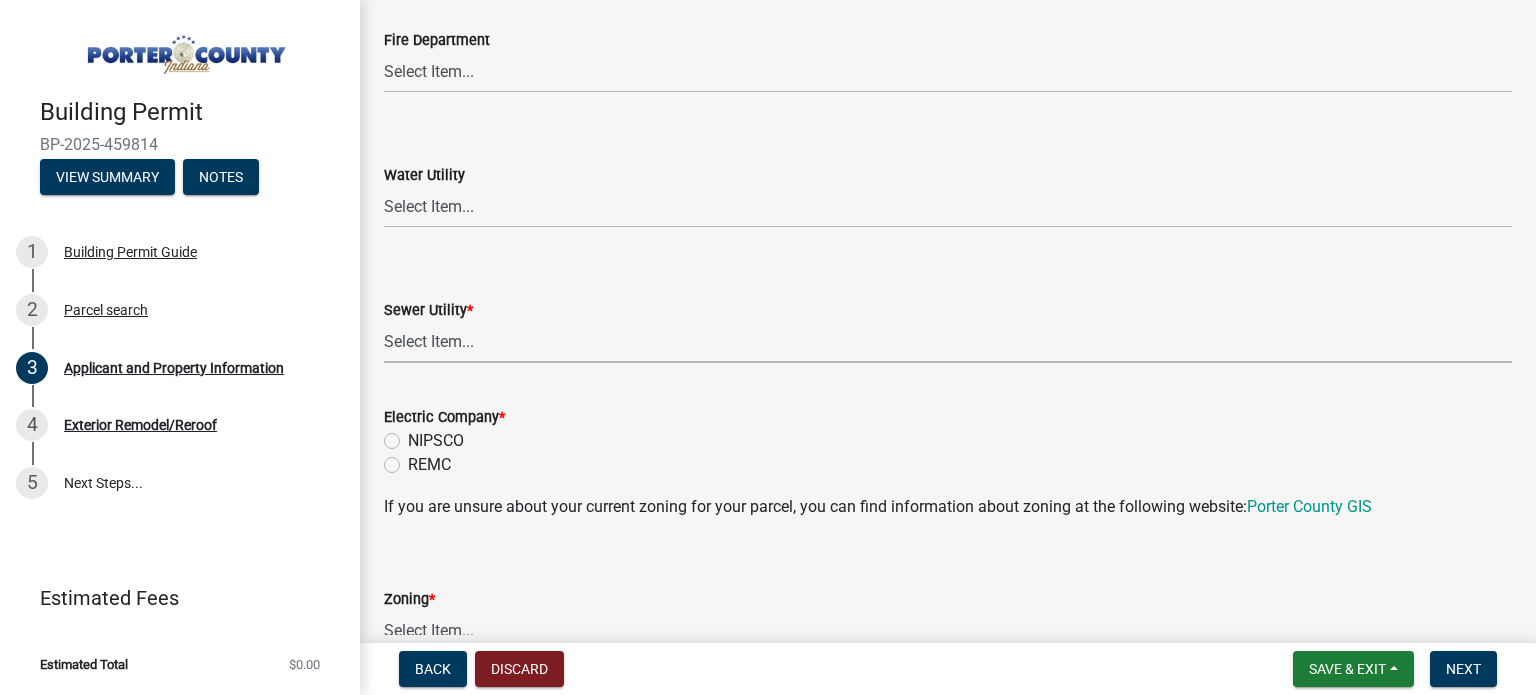 click on "Select Item...   Aqua Indiana Inc   Damon Run   Falling Waters   Lake Eliza - LEACD   Nature Works   Septic - PCHD   Shorewood Forest Utility   Town of Chesterton Utilities   Twin Lakes   Valpo City Utility   Valpo Lakes - VLACD   White Oak - WOACD" at bounding box center (948, 342) 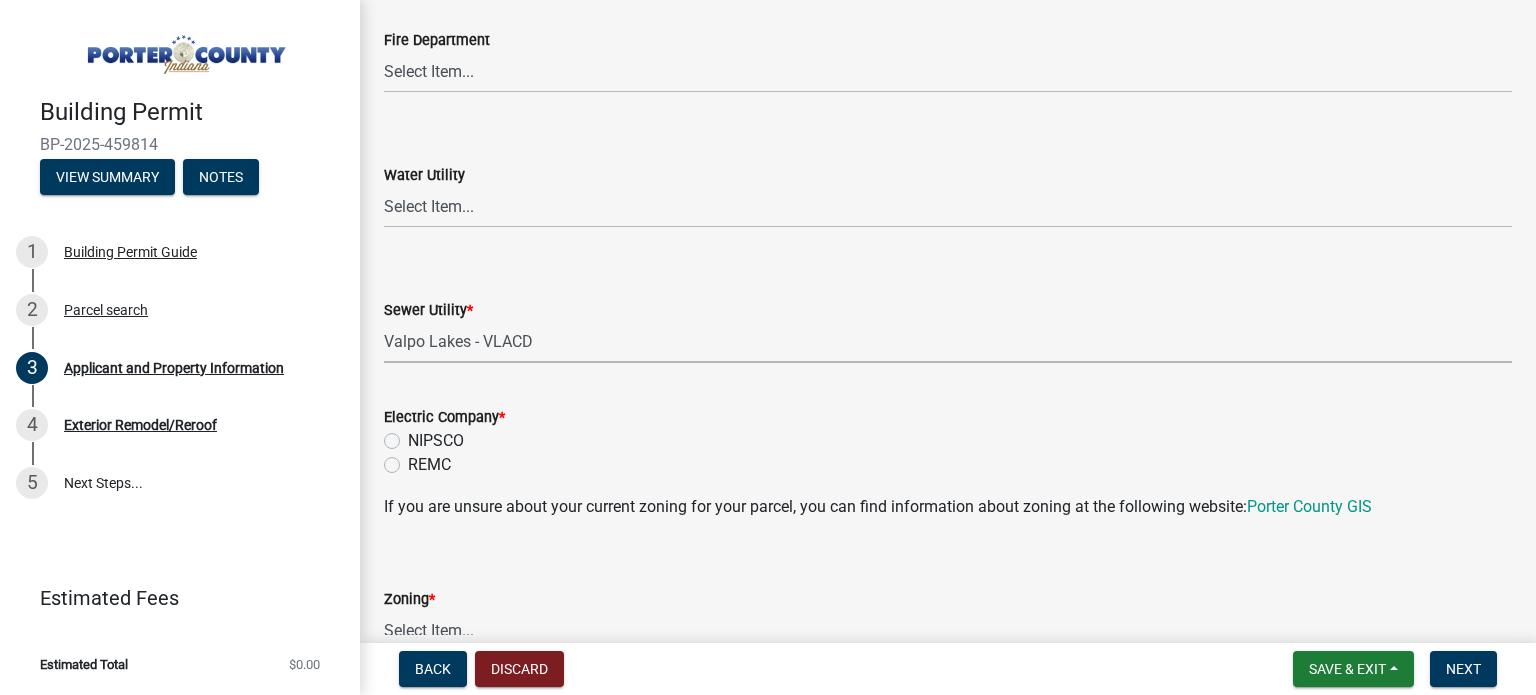 click on "Select Item...   Aqua Indiana Inc   Damon Run   Falling Waters   Lake Eliza - LEACD   Nature Works   Septic - PCHD   Shorewood Forest Utility   Town of Chesterton Utilities   Twin Lakes   Valpo City Utility   Valpo Lakes - VLACD   White Oak - WOACD" at bounding box center (948, 342) 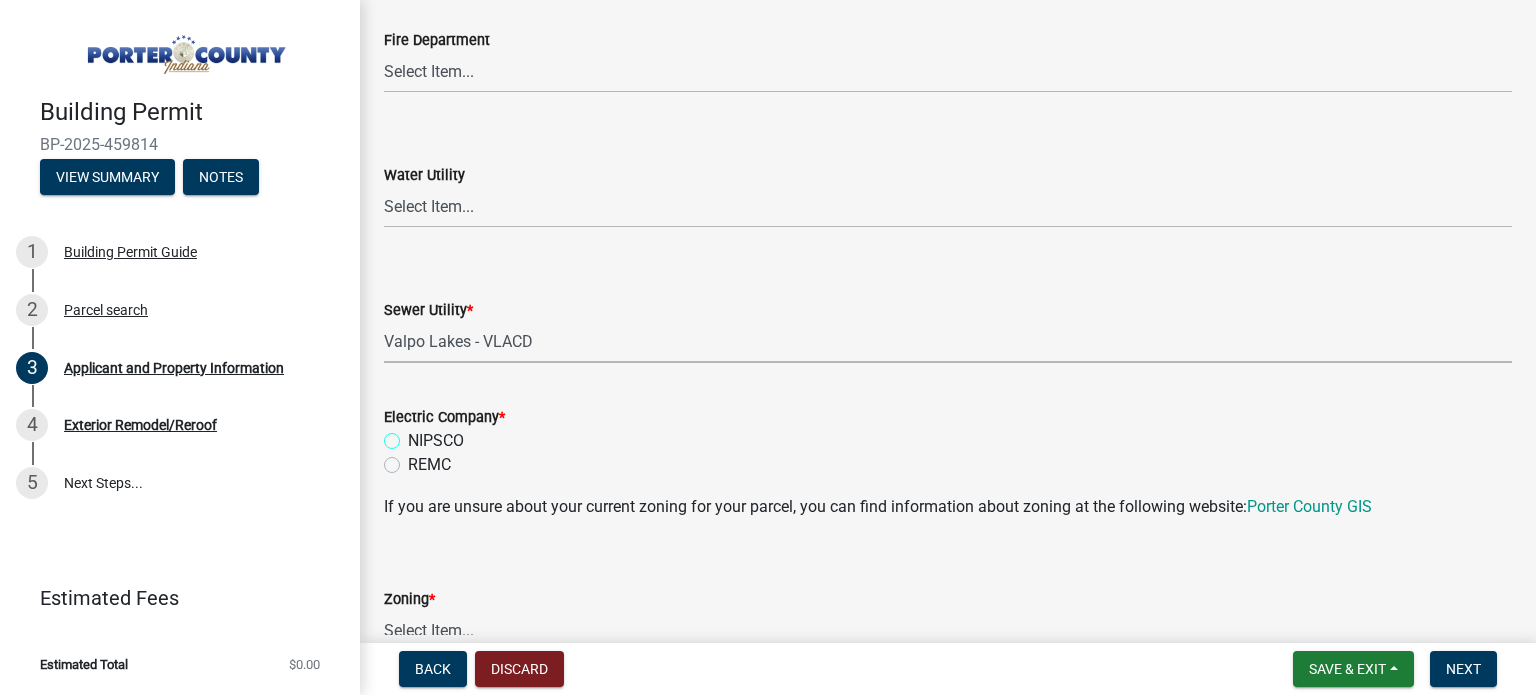 click on "NIPSCO" at bounding box center (414, 435) 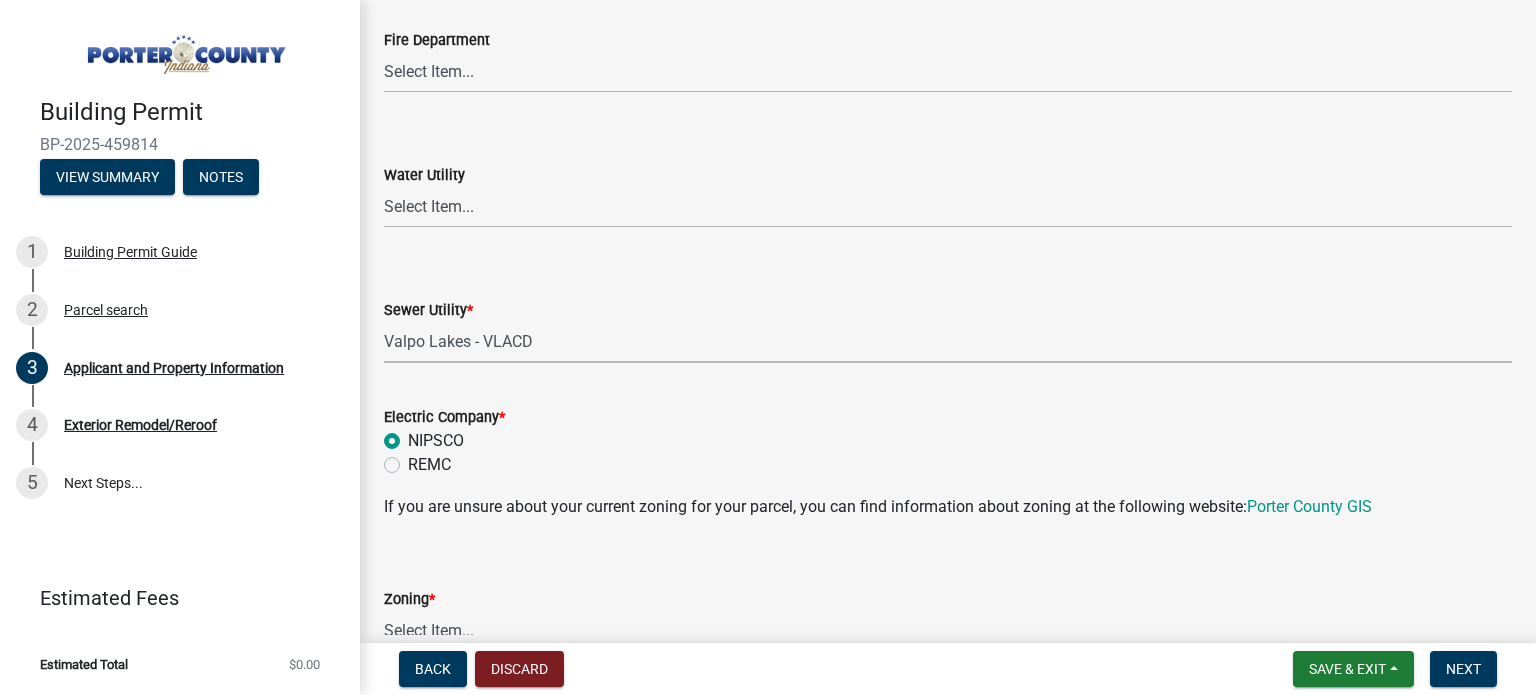 radio on "true" 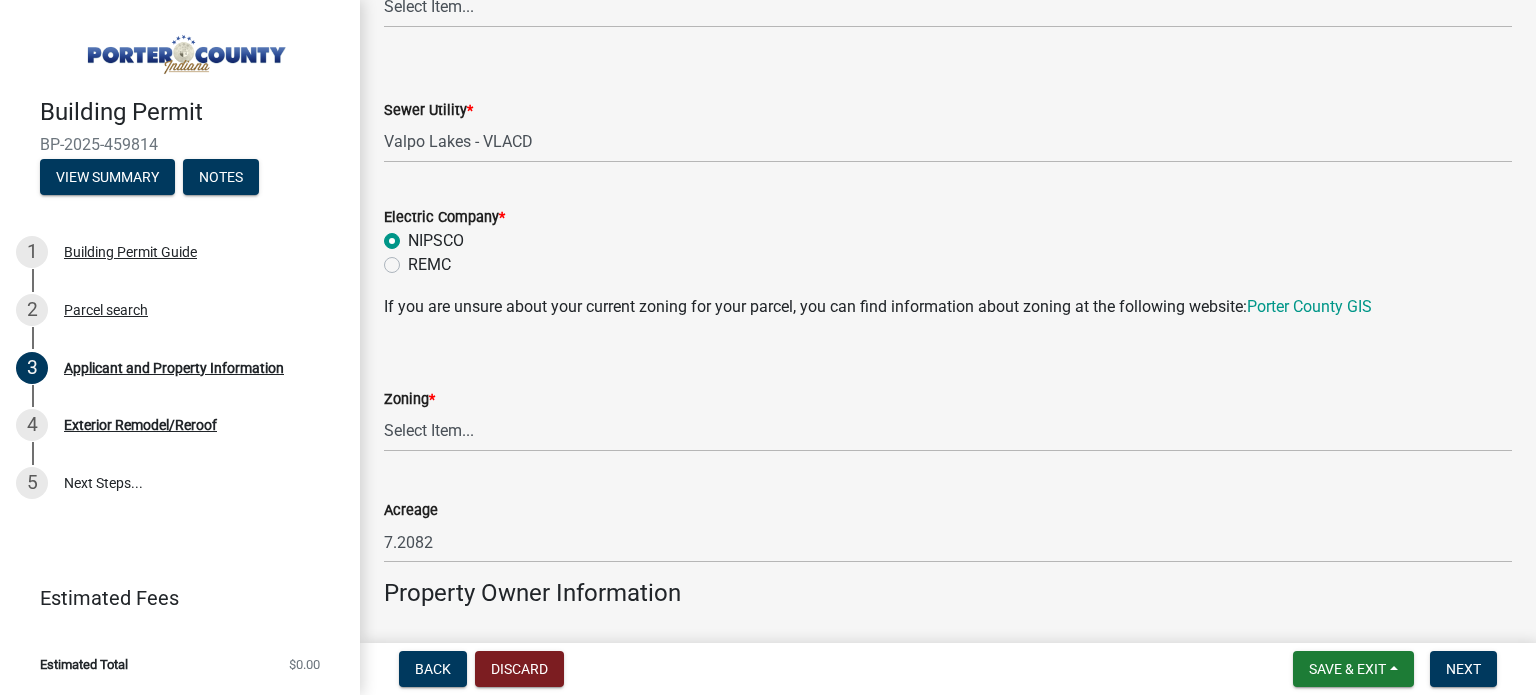 scroll, scrollTop: 1550, scrollLeft: 0, axis: vertical 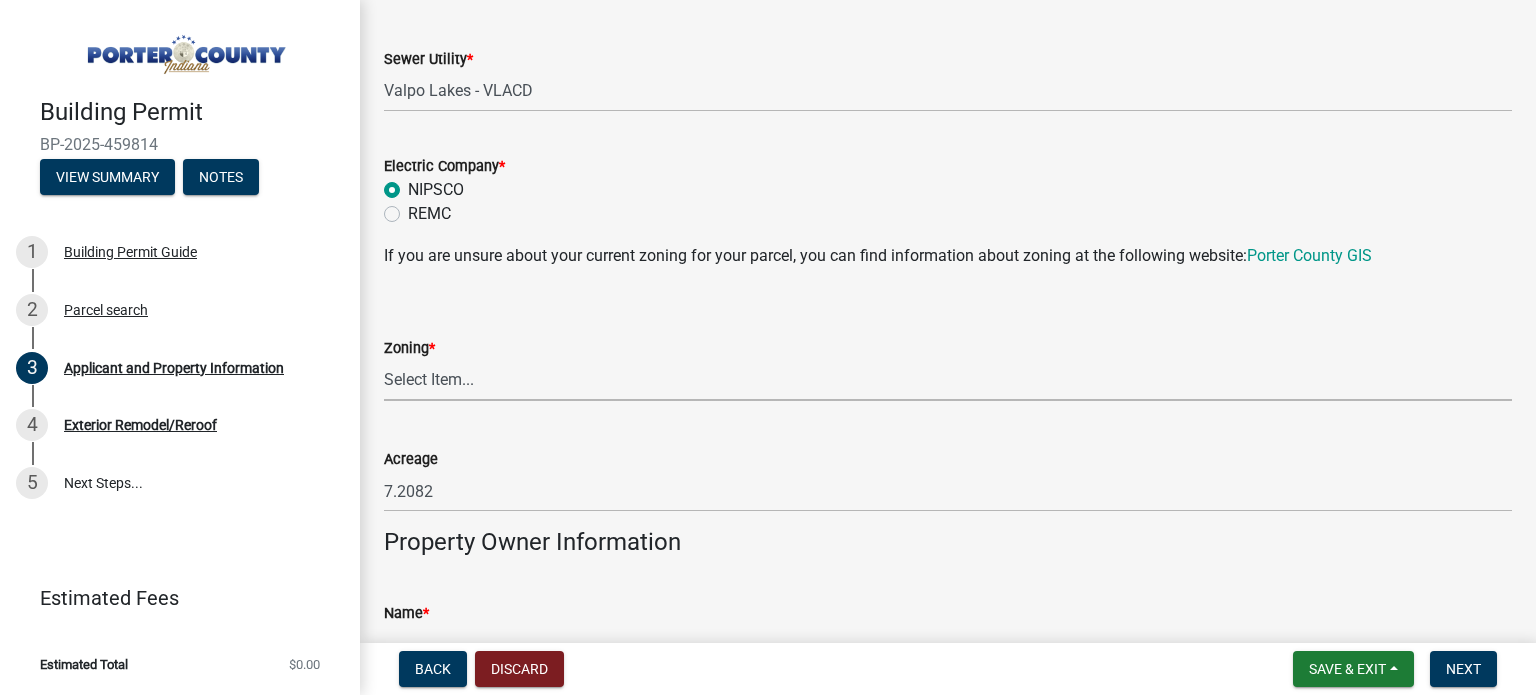 click on "Select Item...   A1   A2   CH   CM   CN   I1   I2   I3   IN   MP   OT   P1   P2   PUD   R1   R2   R3   R4   RL   RR" at bounding box center [948, 380] 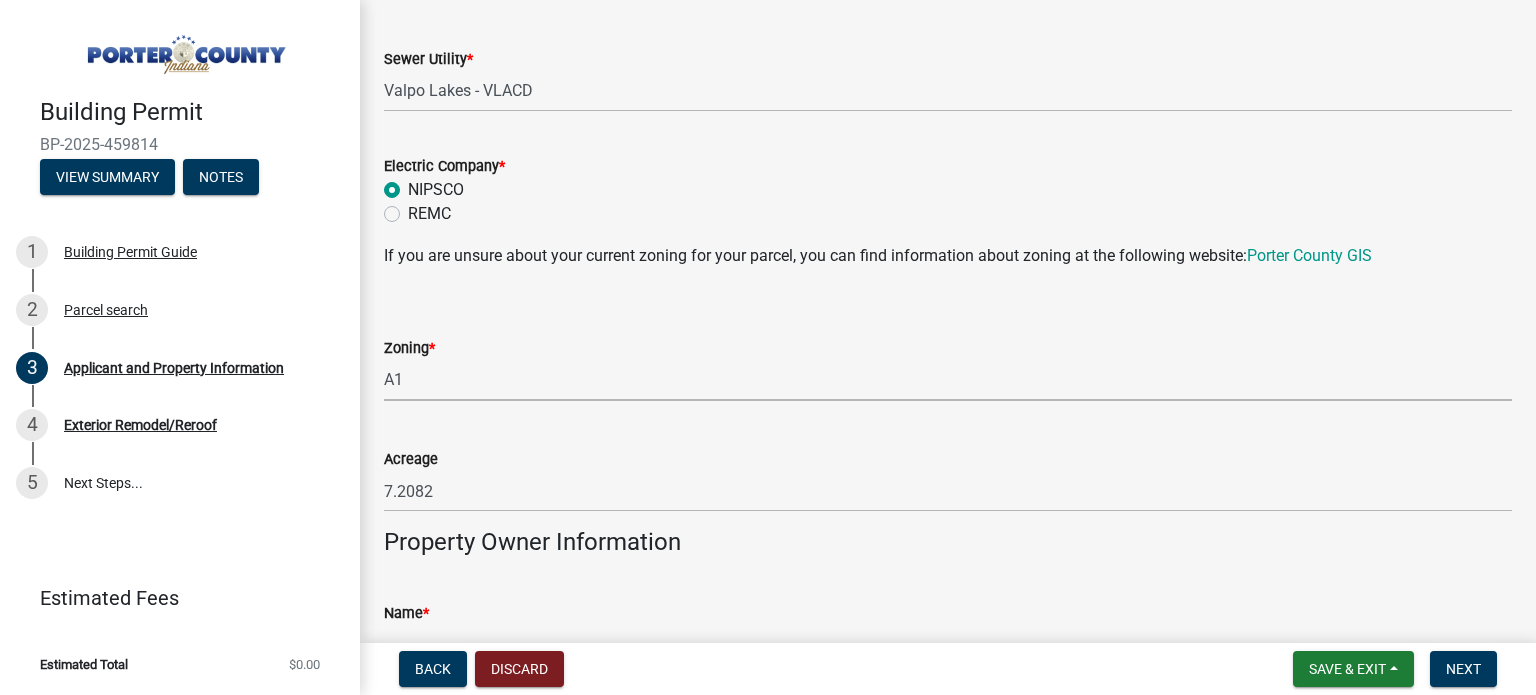 click on "Select Item...   A1   A2   CH   CM   CN   I1   I2   I3   IN   MP   OT   P1   P2   PUD   R1   R2   R3   R4   RL   RR" at bounding box center (948, 380) 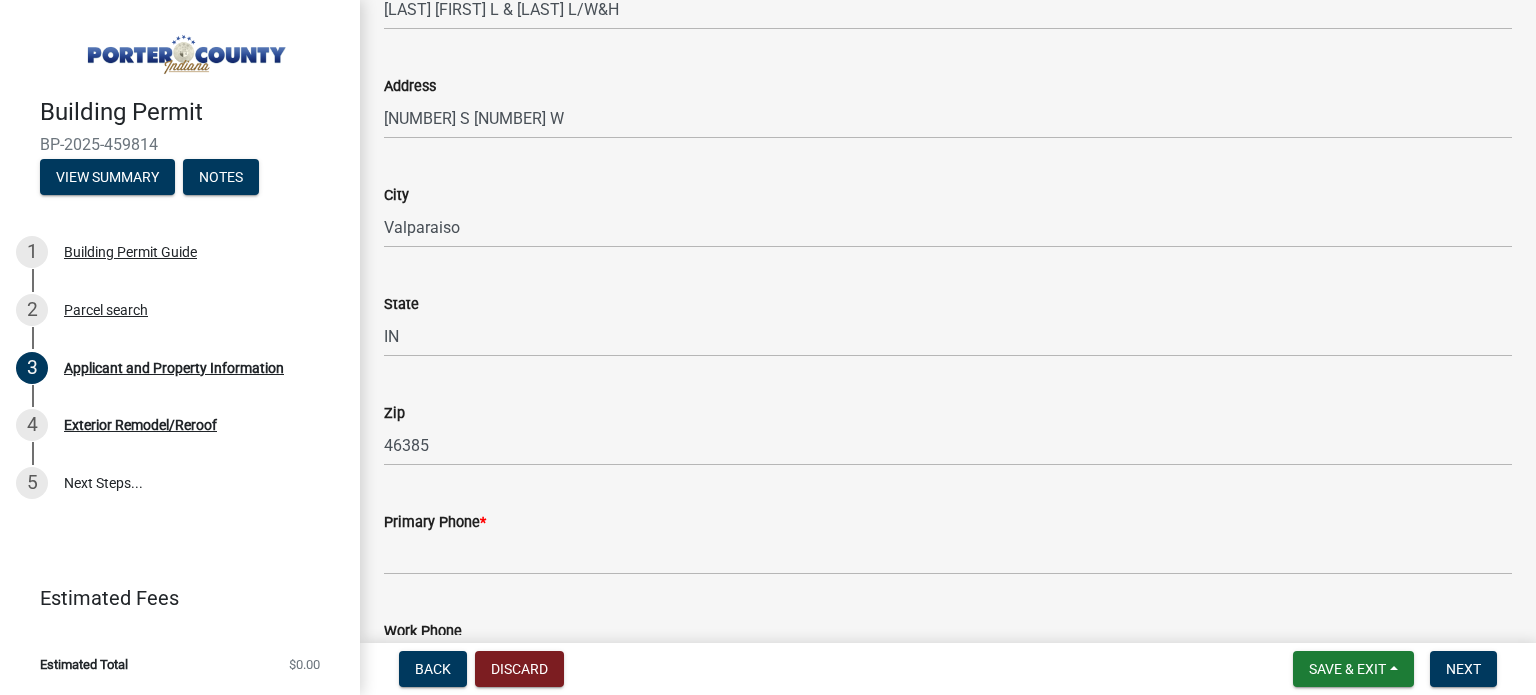 scroll, scrollTop: 2423, scrollLeft: 0, axis: vertical 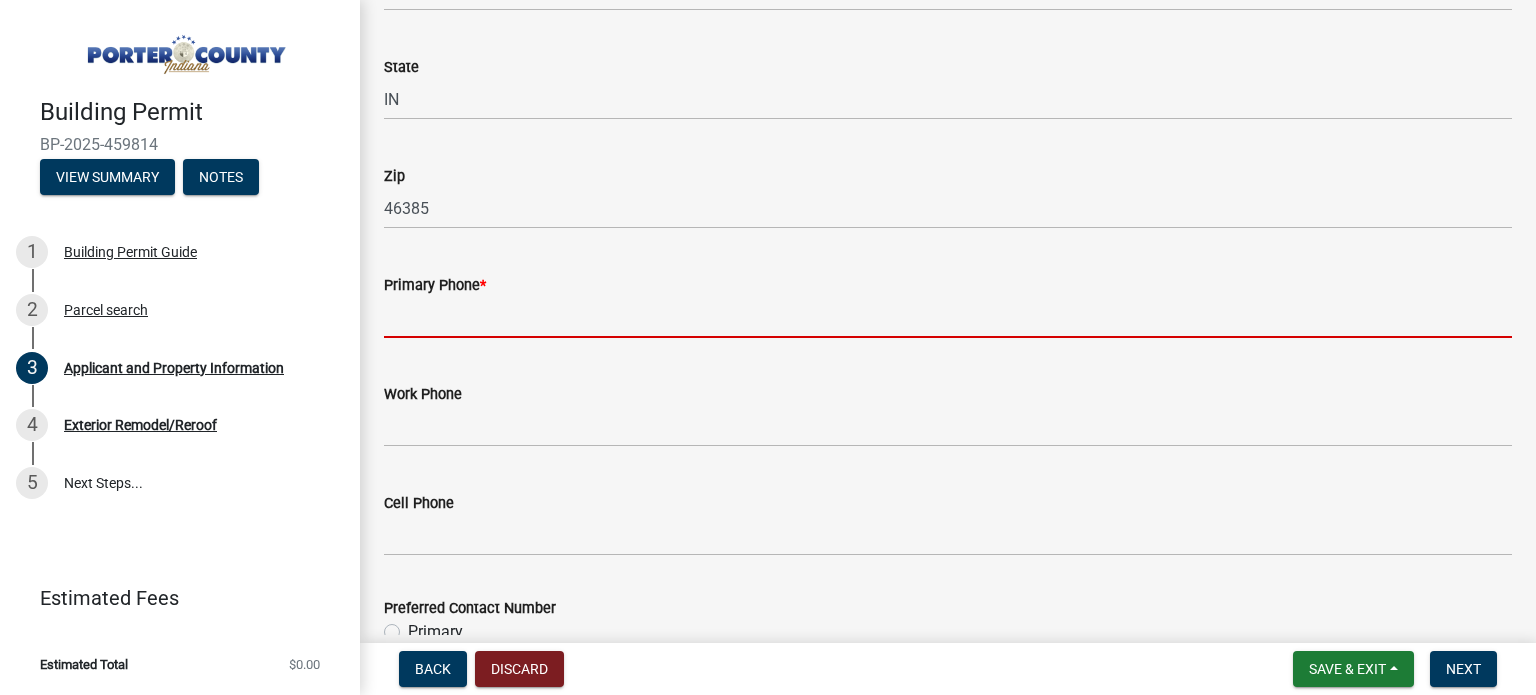 click on "Primary Phone  *" at bounding box center [948, 317] 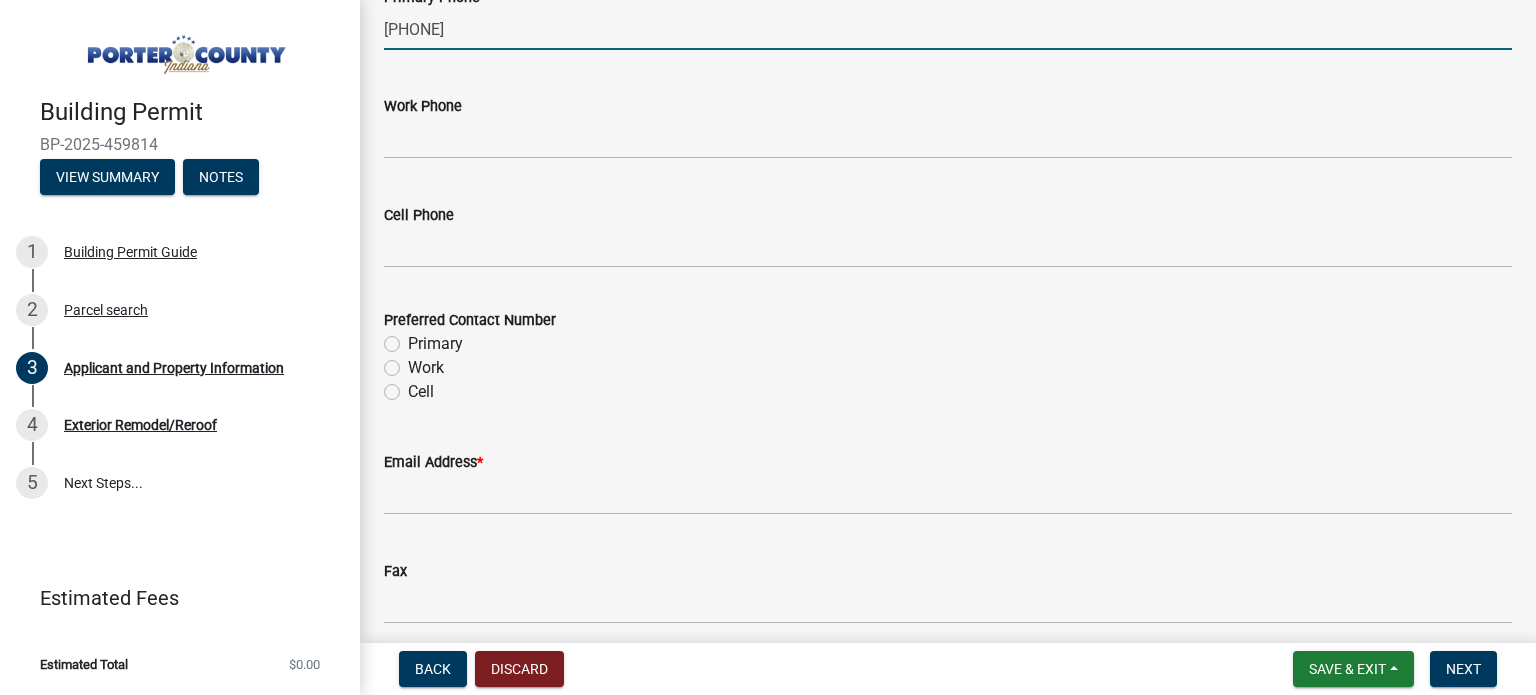 scroll, scrollTop: 2722, scrollLeft: 0, axis: vertical 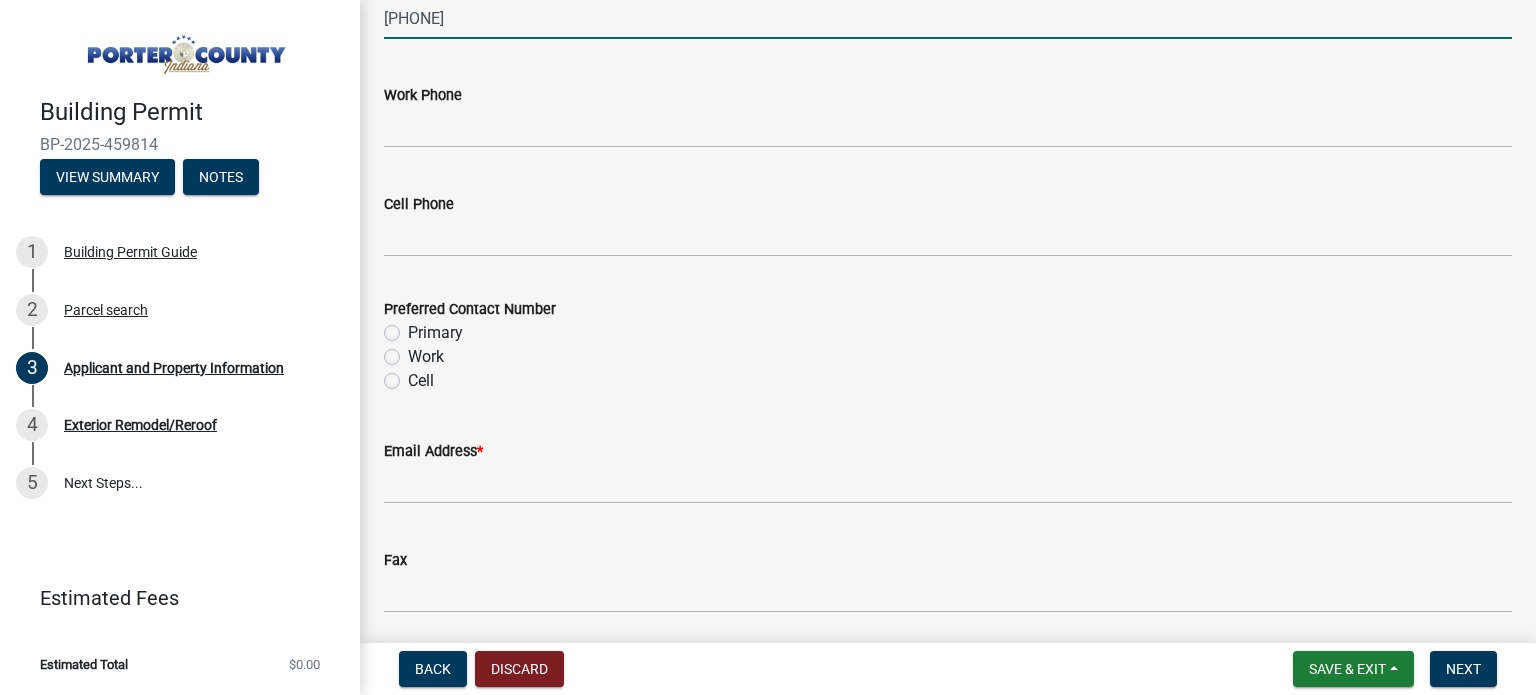 type on "[PHONE]" 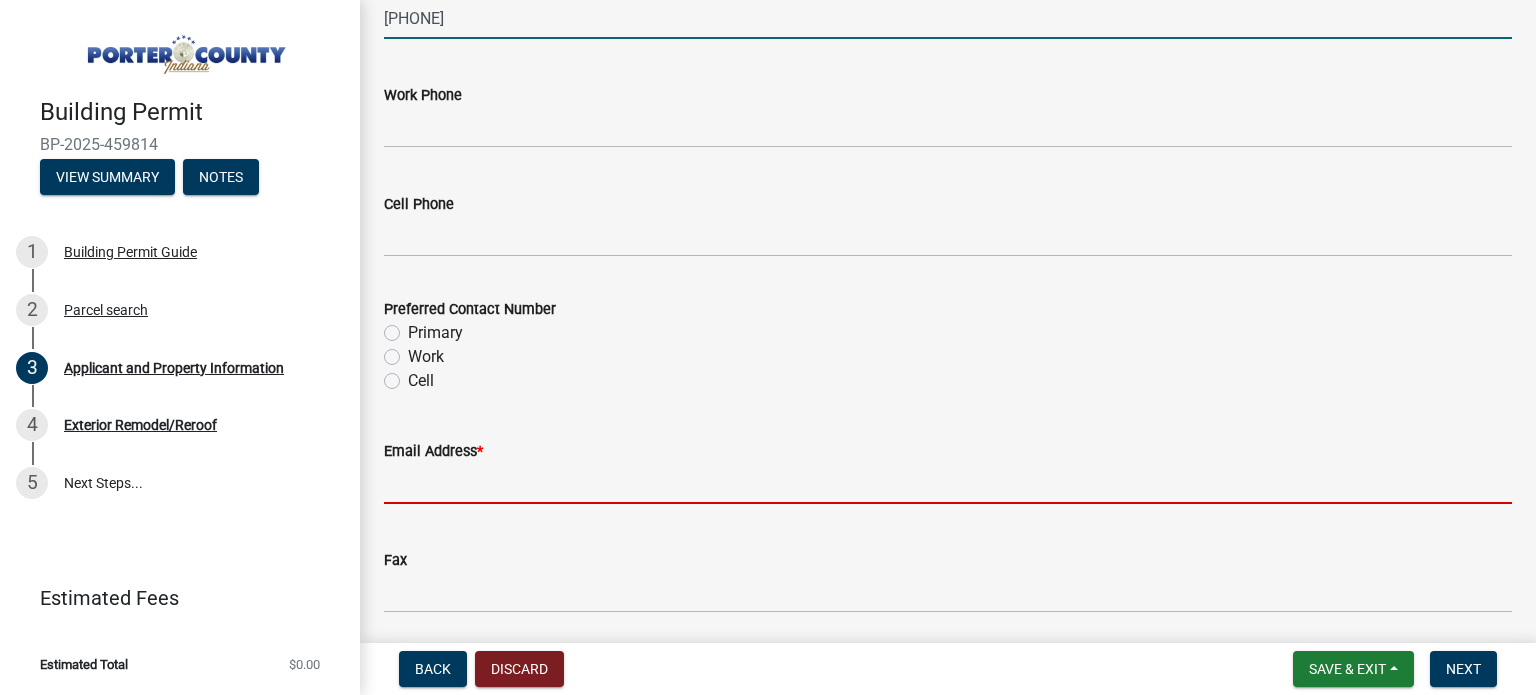 click on "Email Address  *" at bounding box center (948, 483) 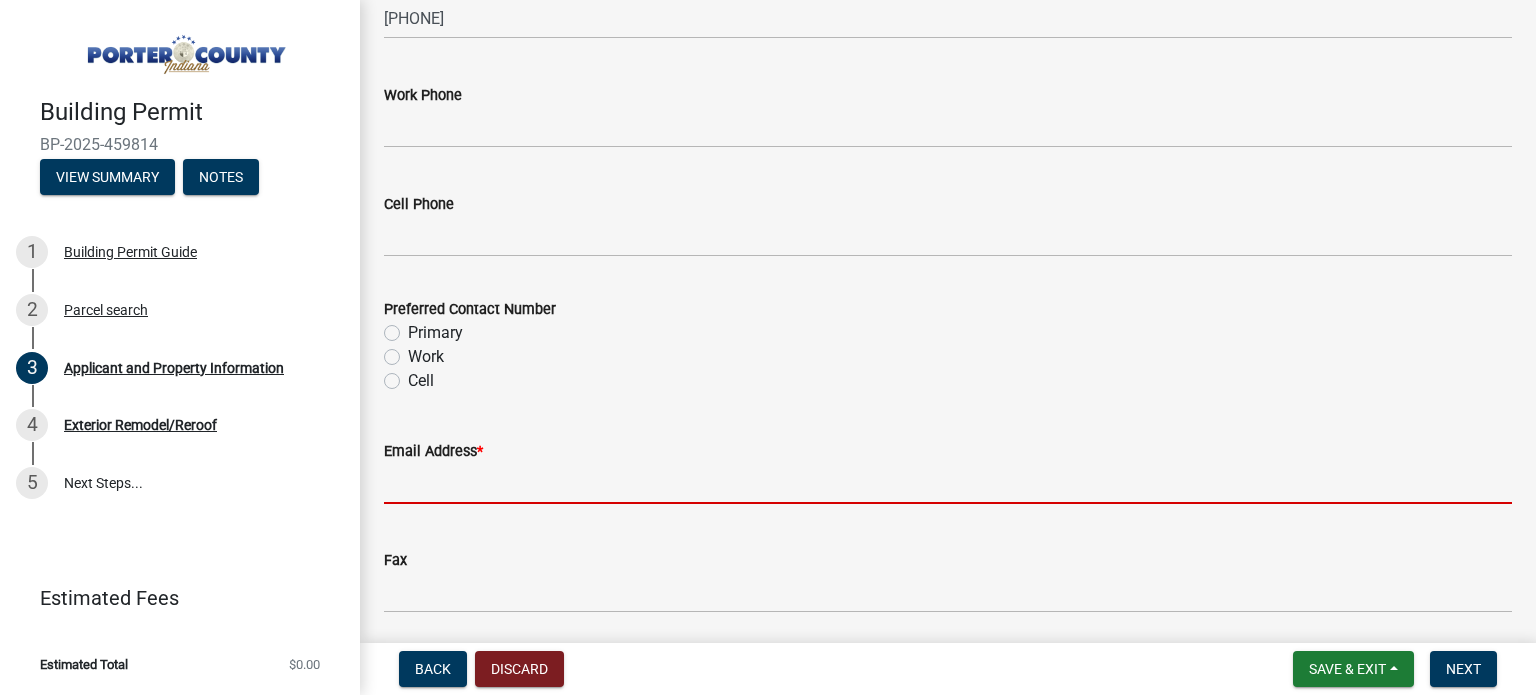 paste on "[EMAIL]" 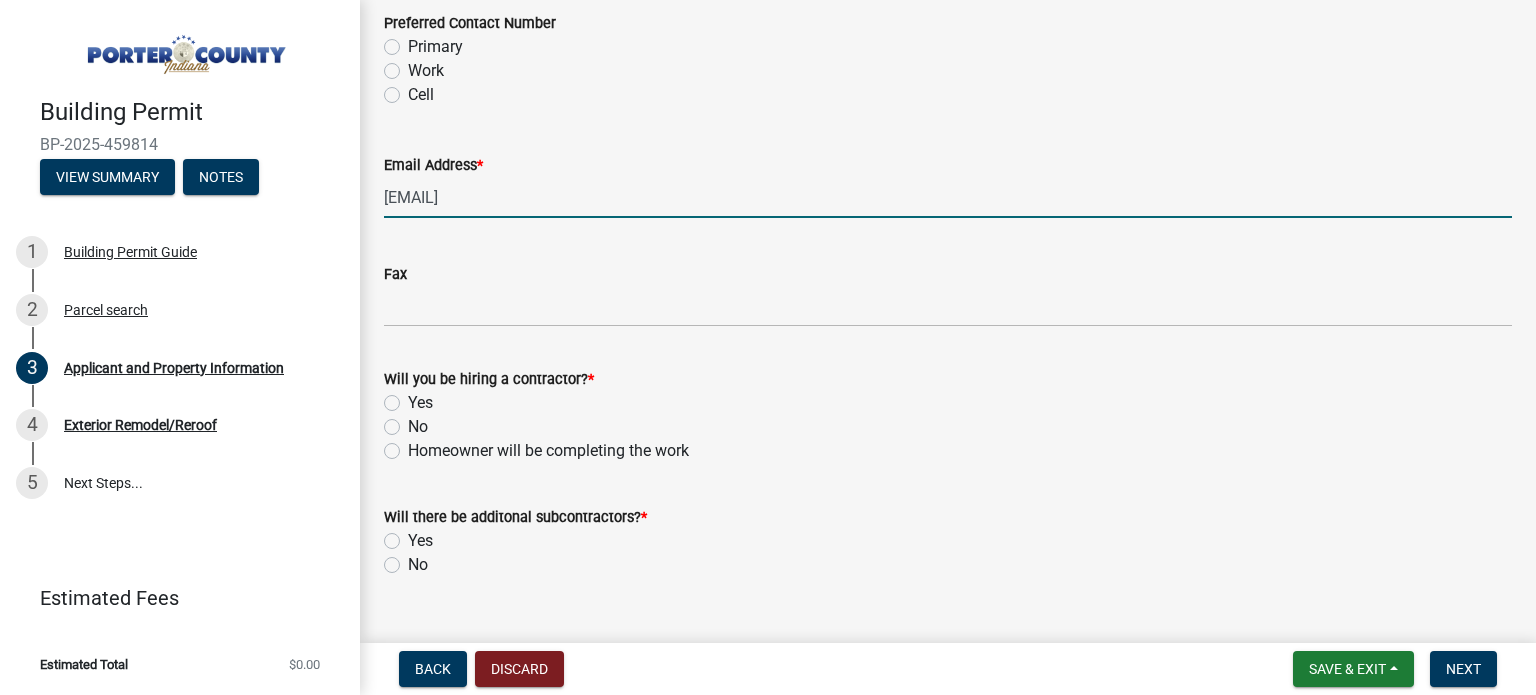 scroll, scrollTop: 3045, scrollLeft: 0, axis: vertical 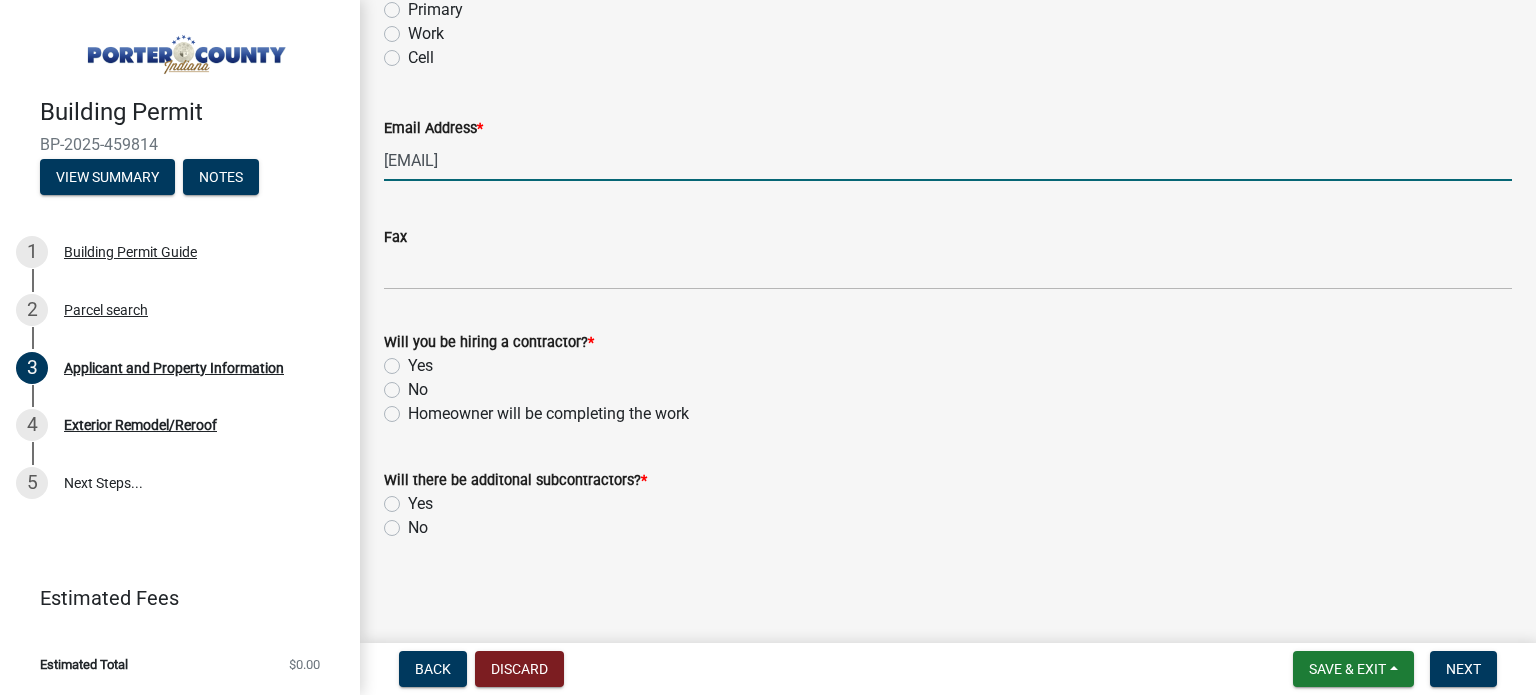 type on "[EMAIL]" 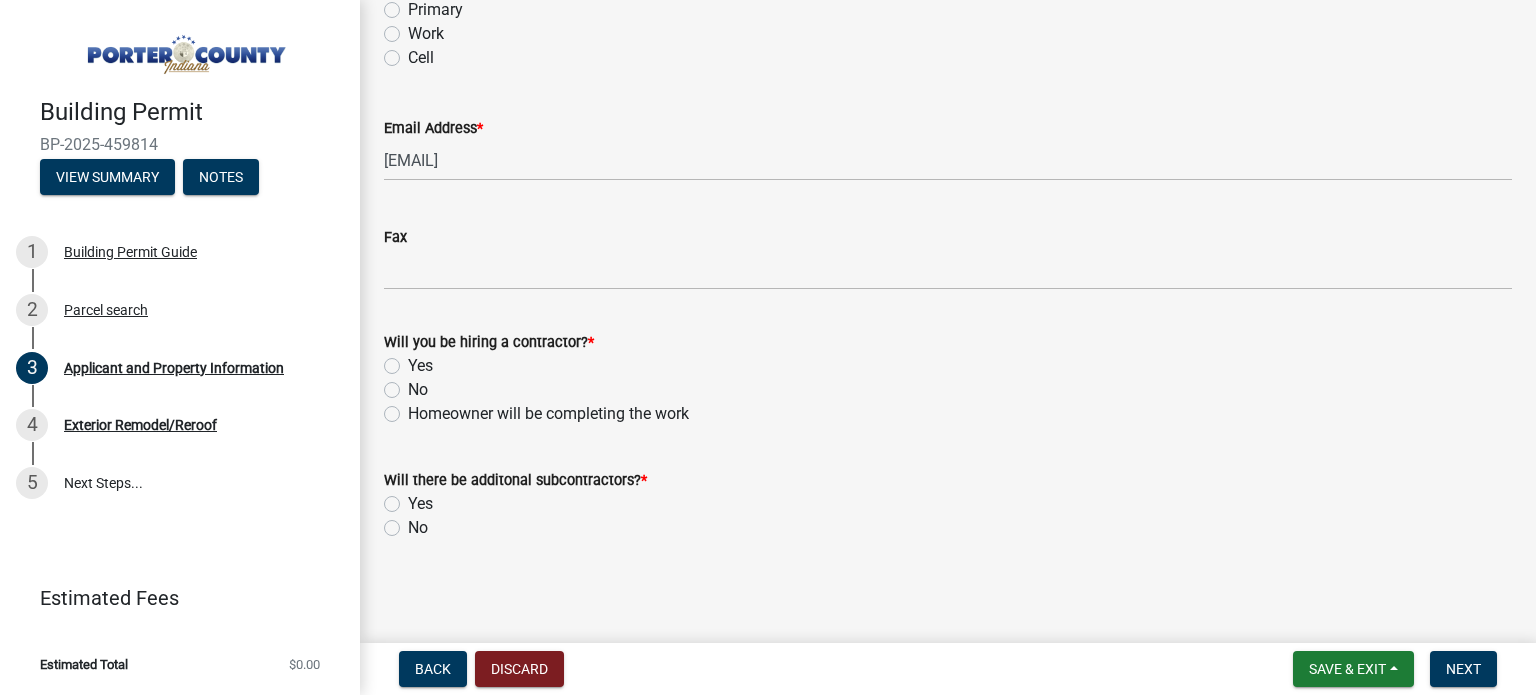 click on "Yes" 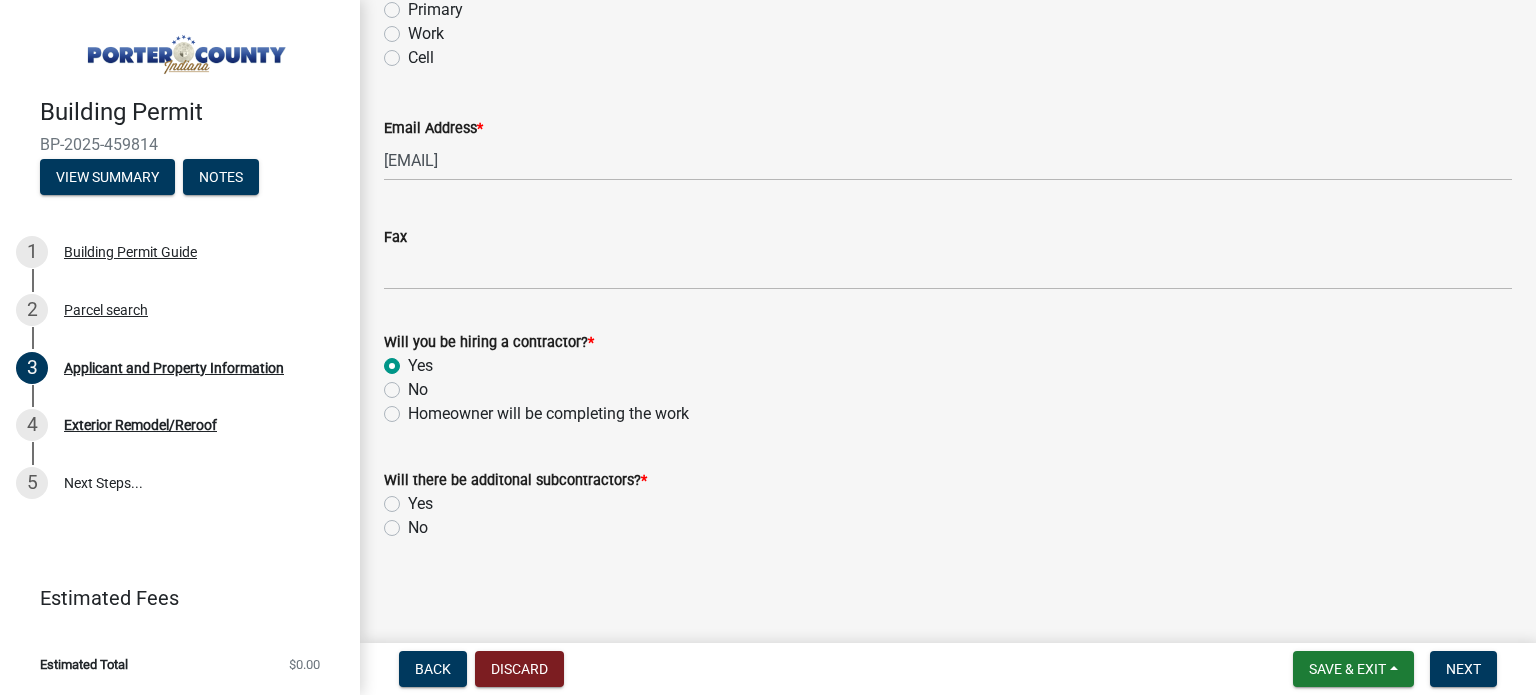 radio on "true" 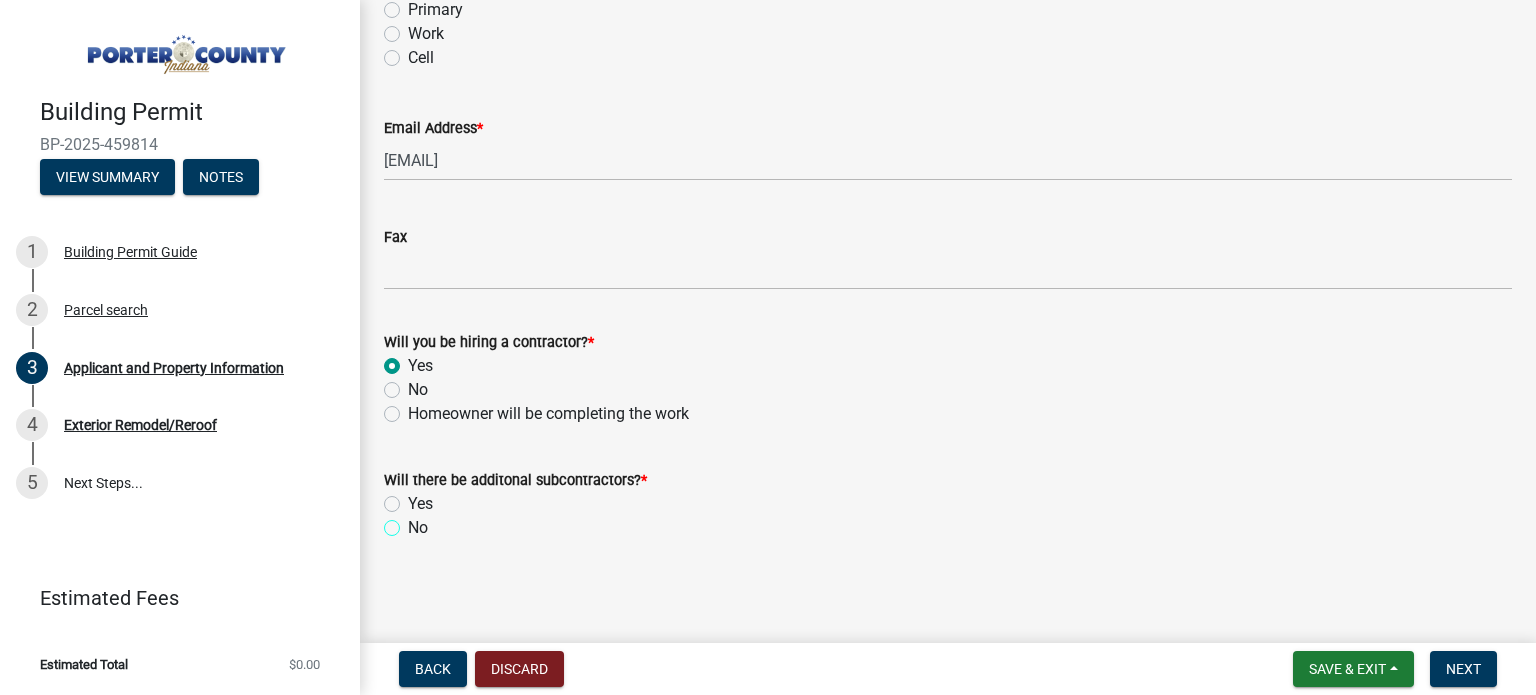 click on "No" at bounding box center [414, 522] 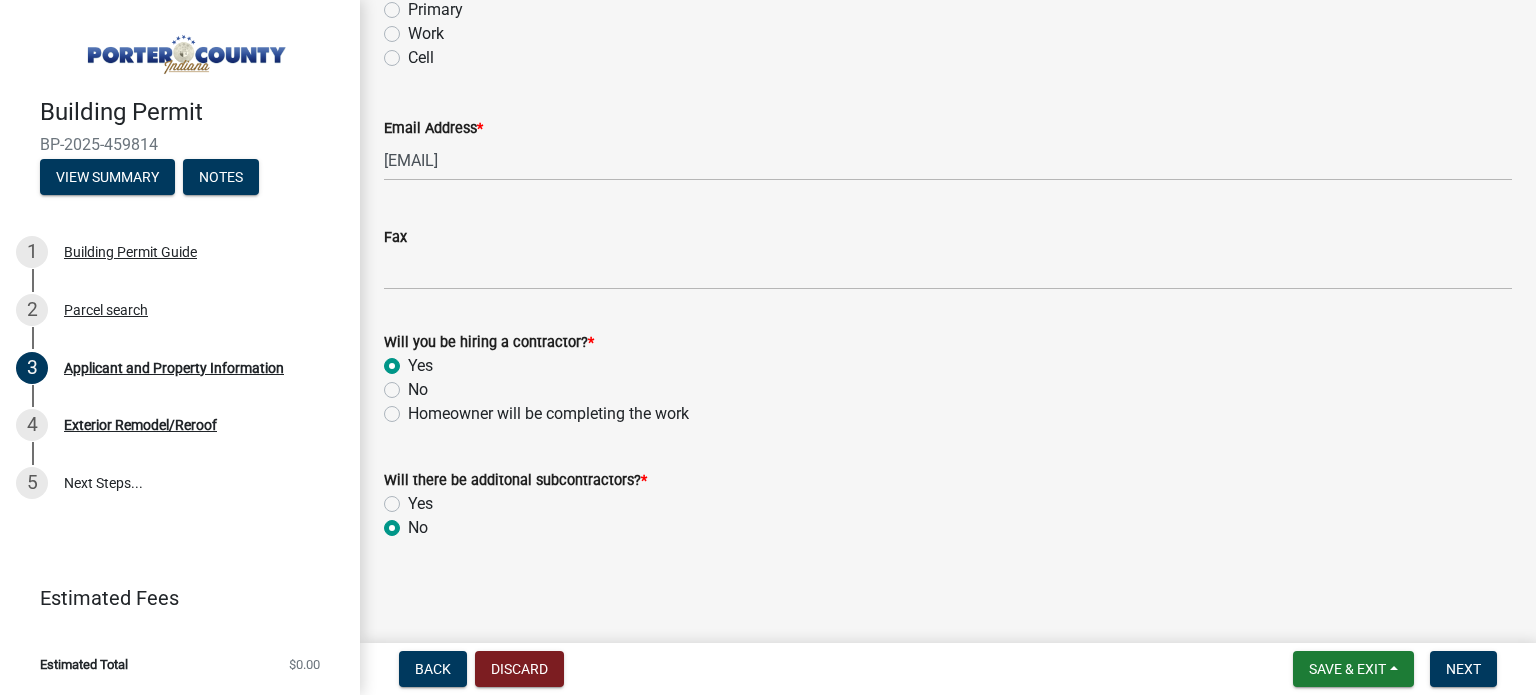 radio on "true" 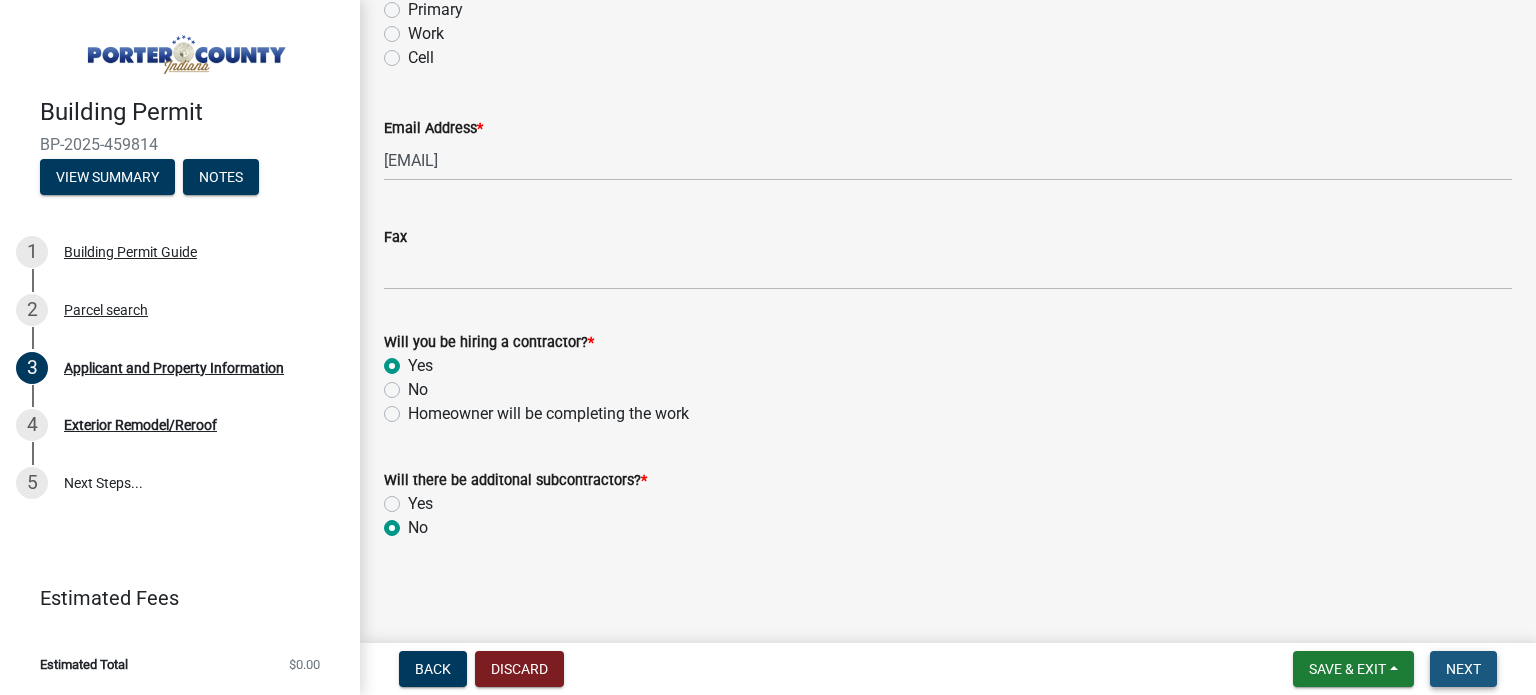 click on "Next" at bounding box center (1463, 669) 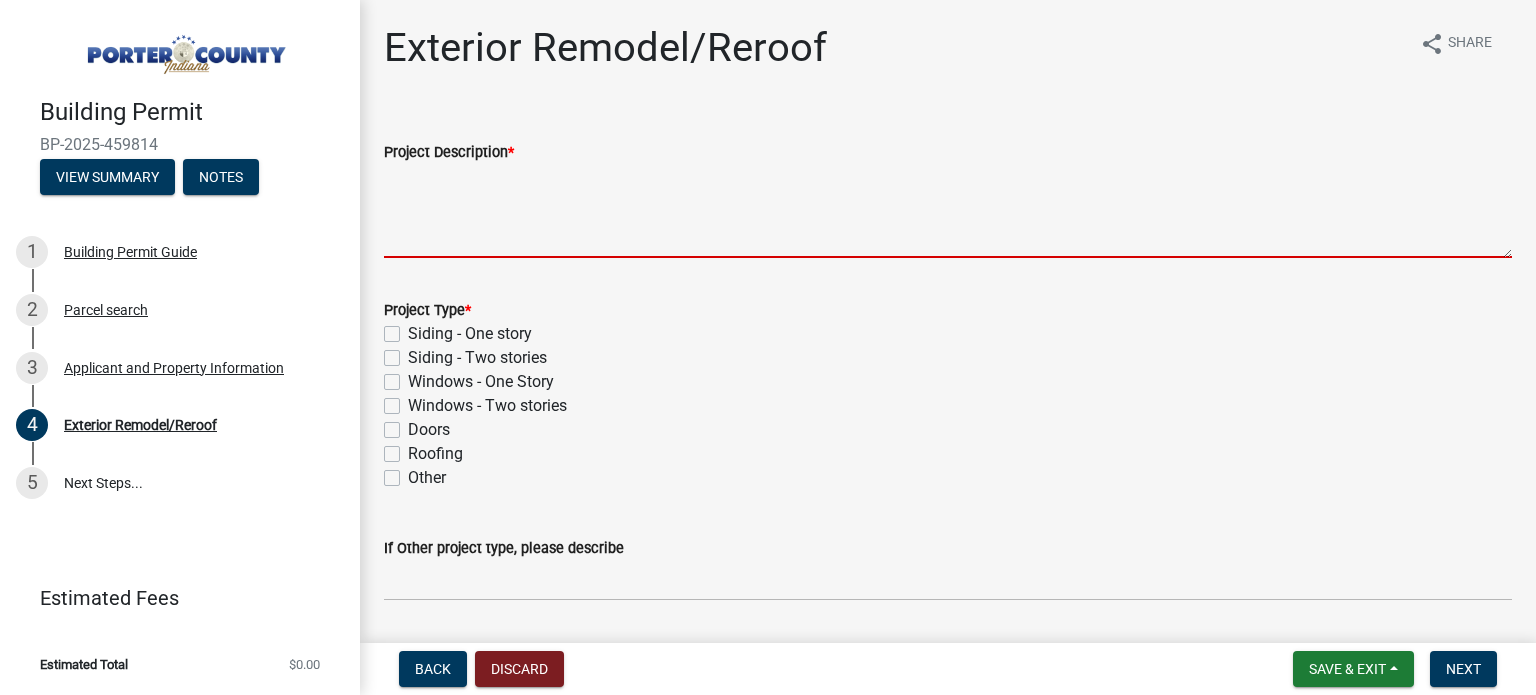 click on "Project Description  *" at bounding box center (948, 211) 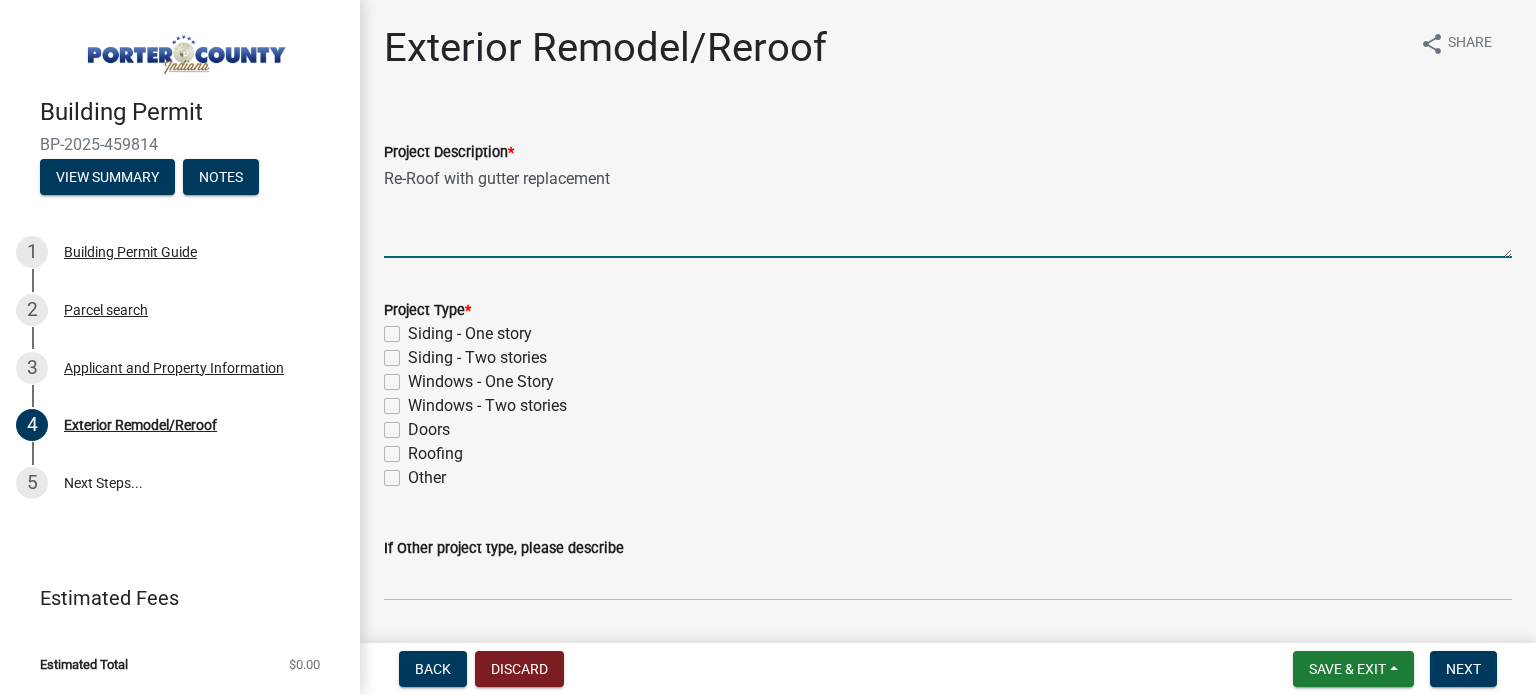 type on "Re-Roof with gutter replacement" 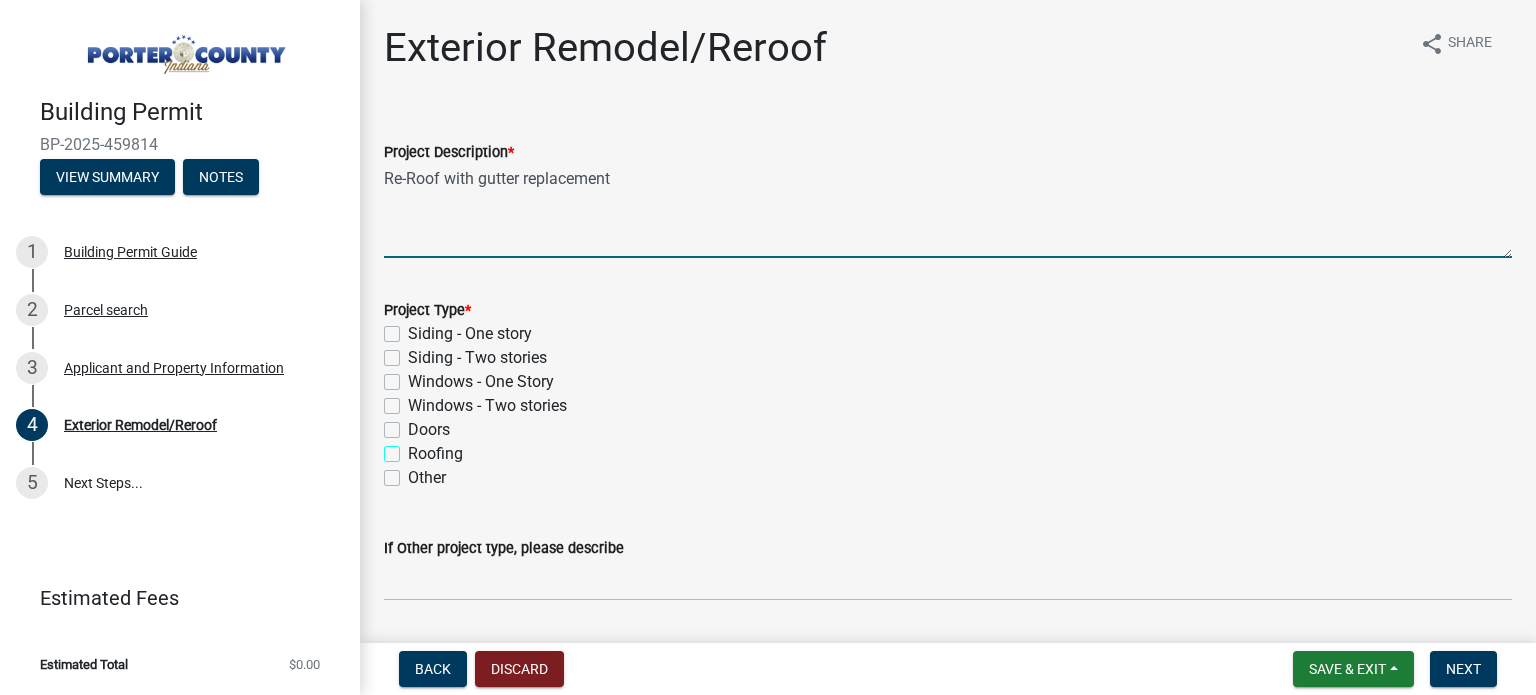 checkbox on "true" 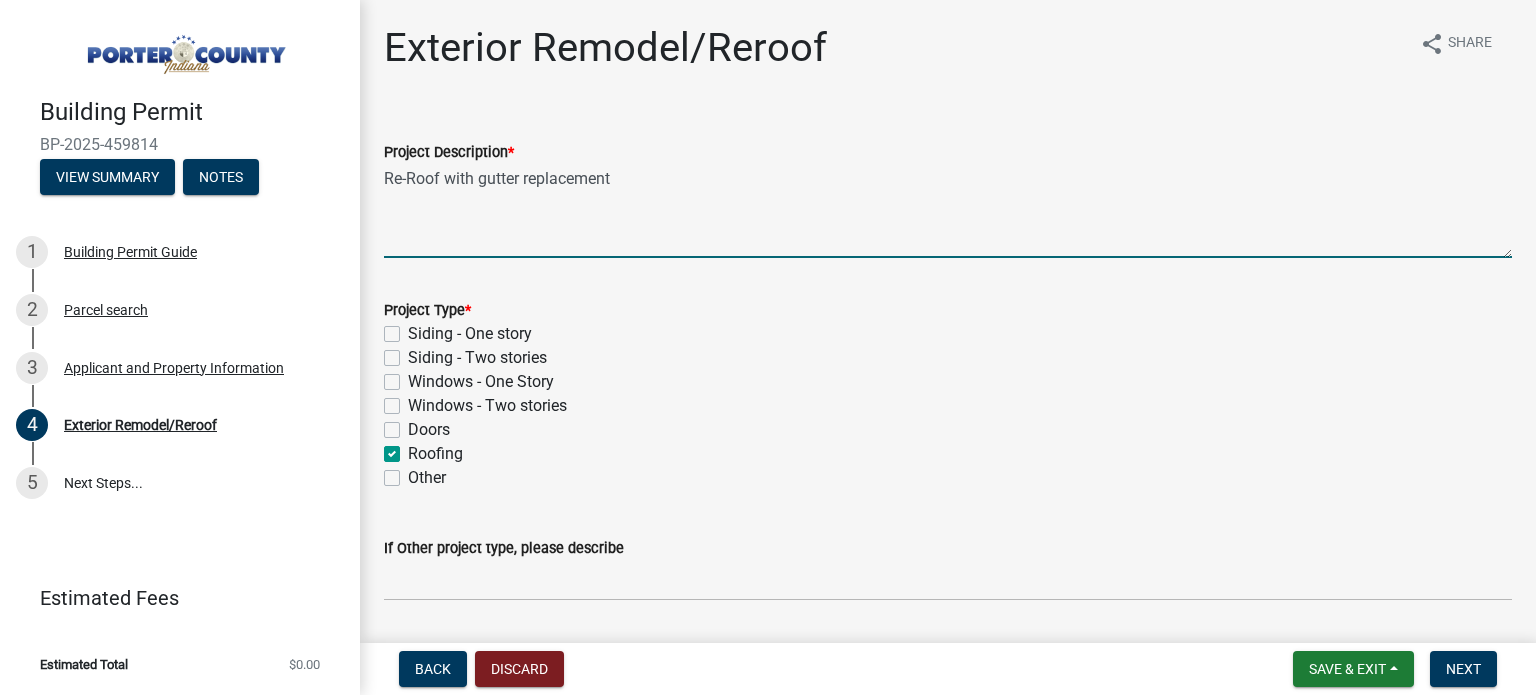 checkbox on "false" 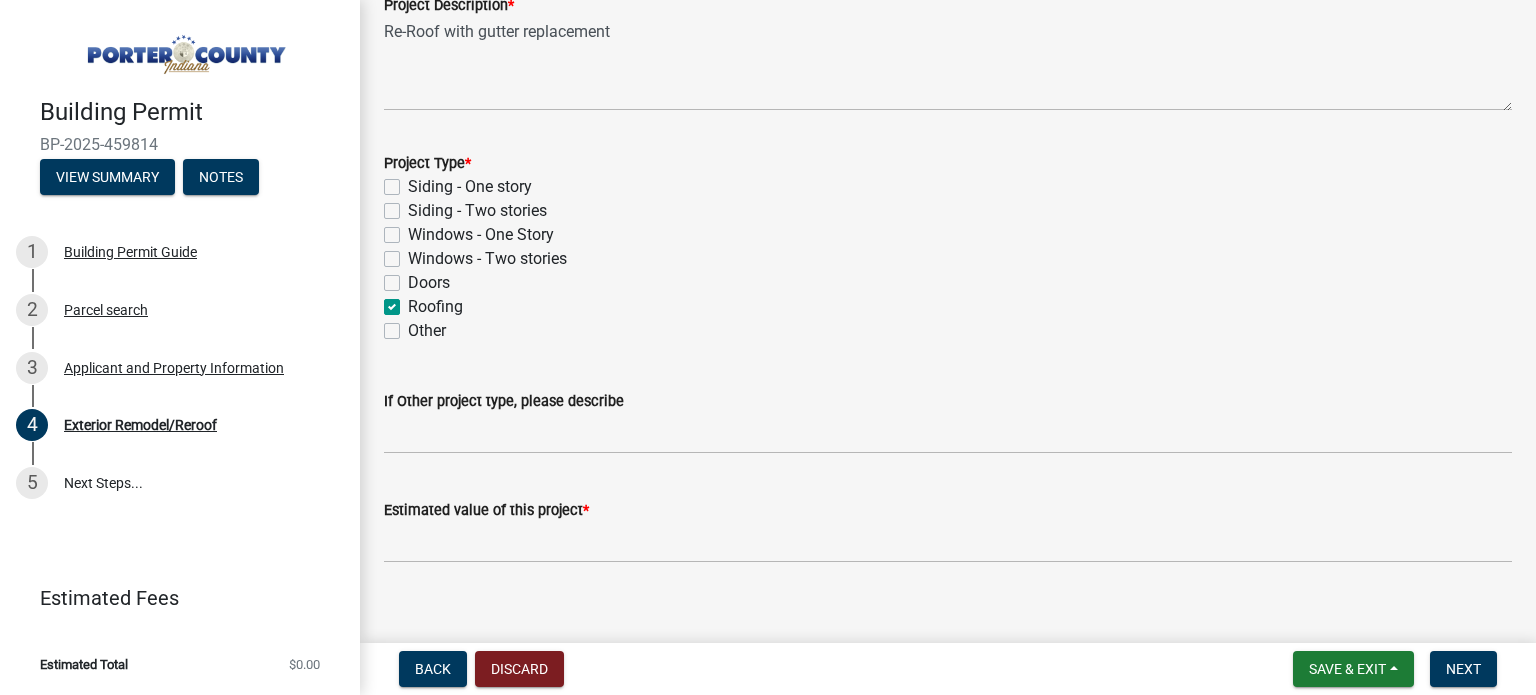 scroll, scrollTop: 171, scrollLeft: 0, axis: vertical 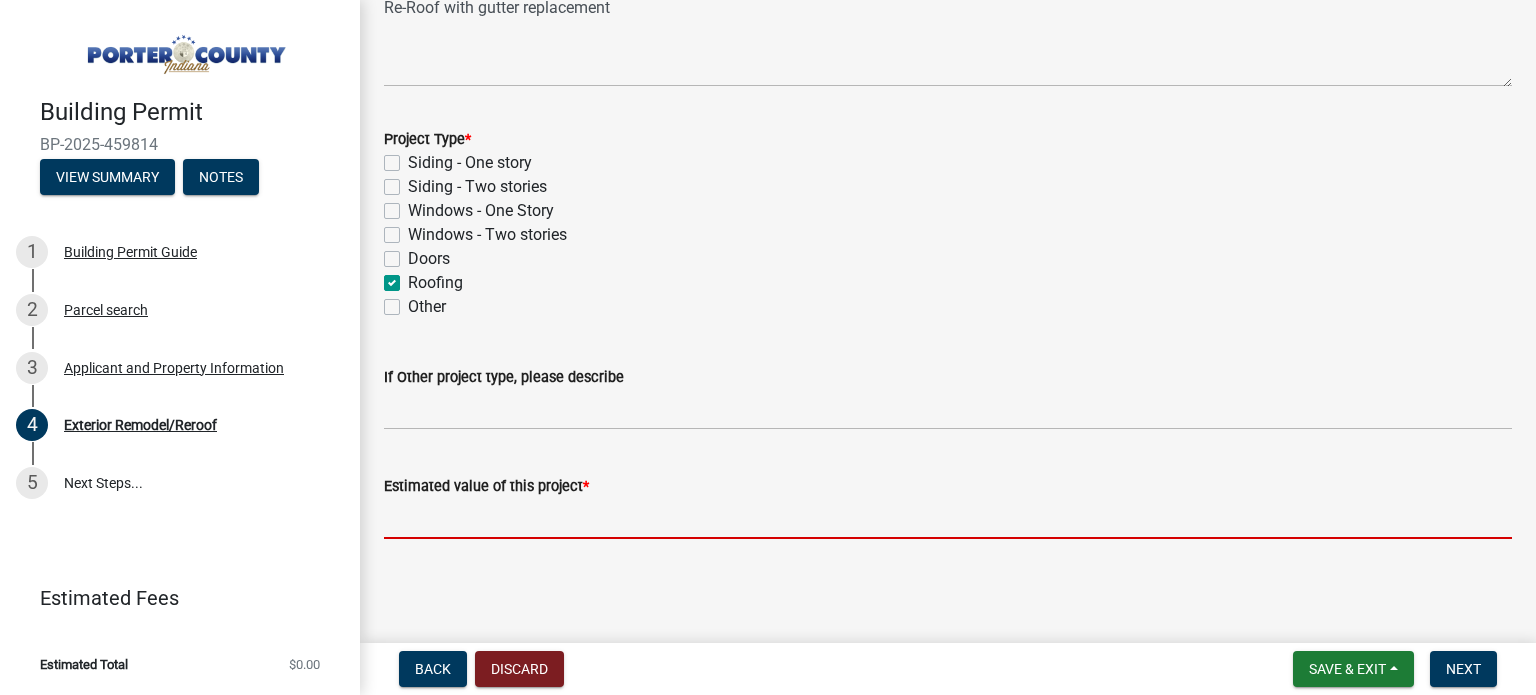 click 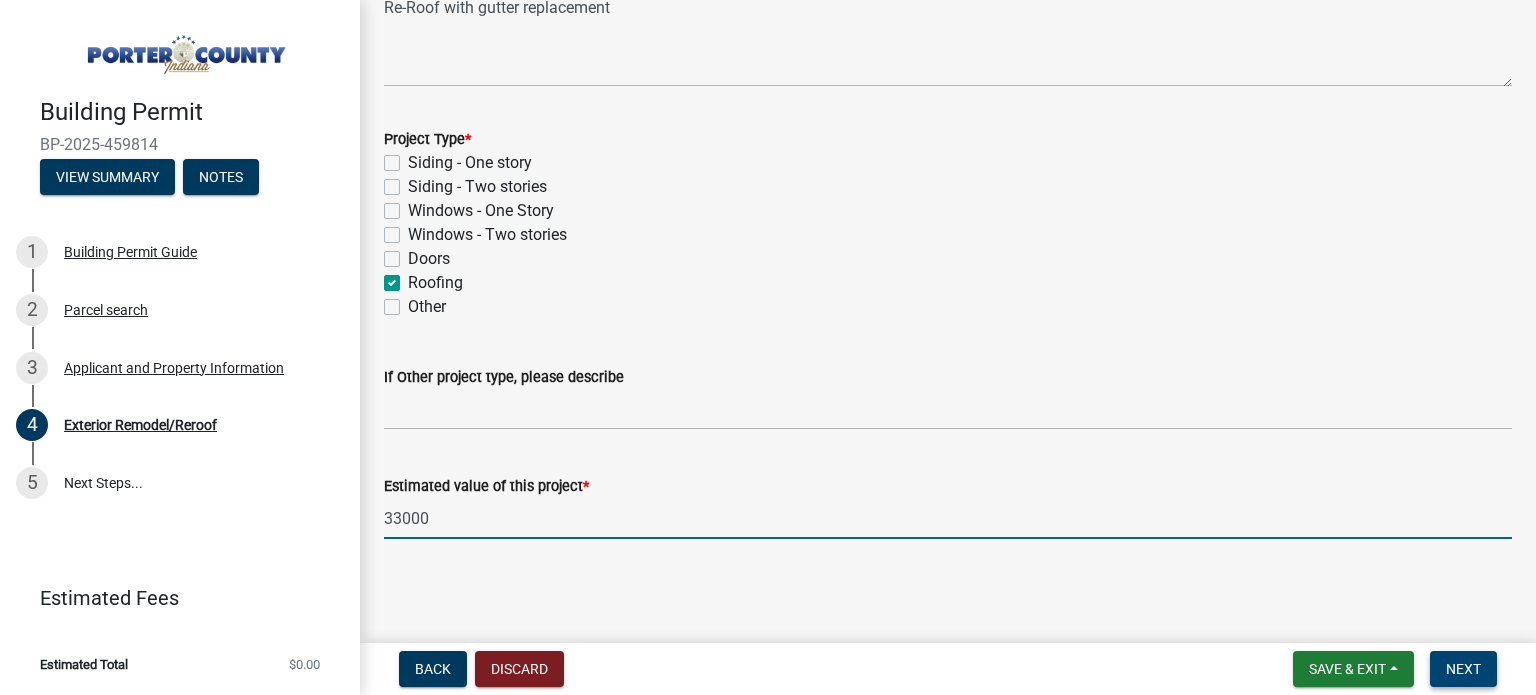 type on "33000" 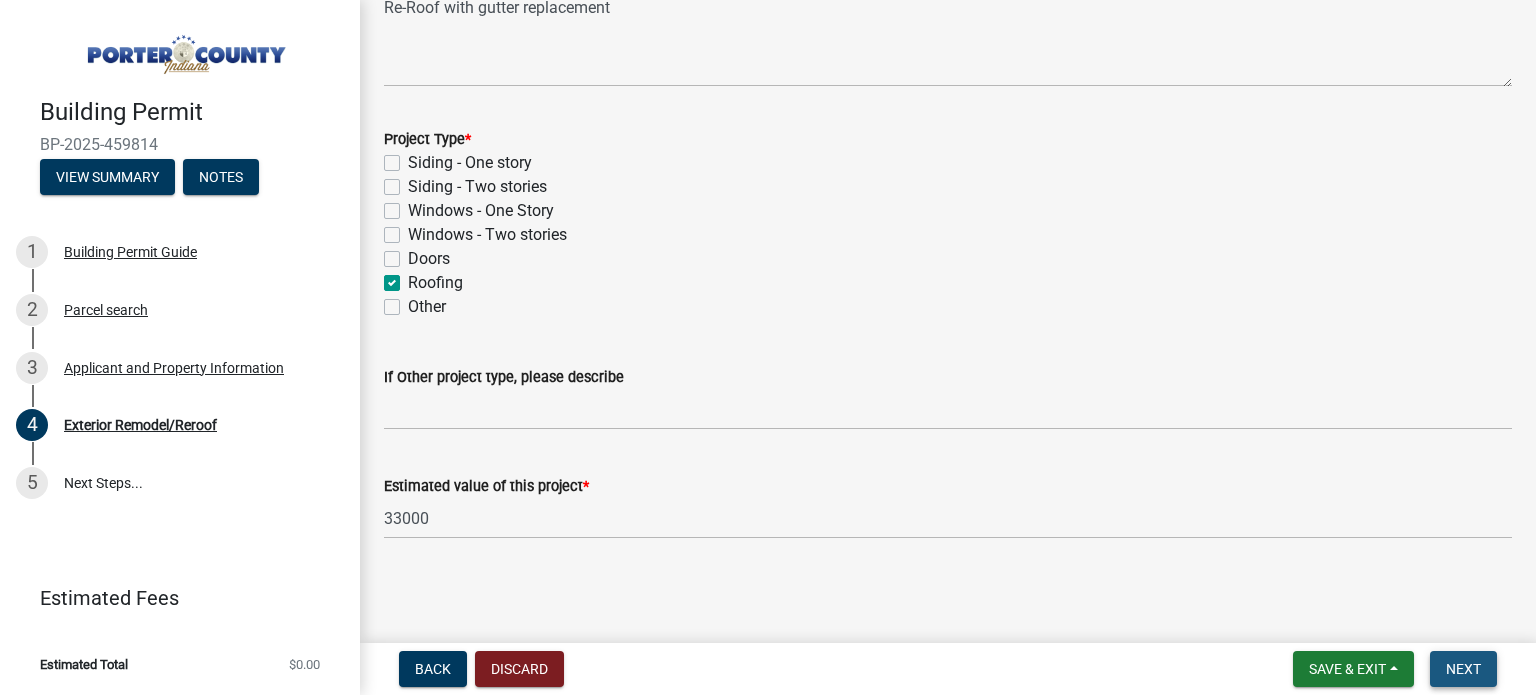 click on "Next" at bounding box center [1463, 669] 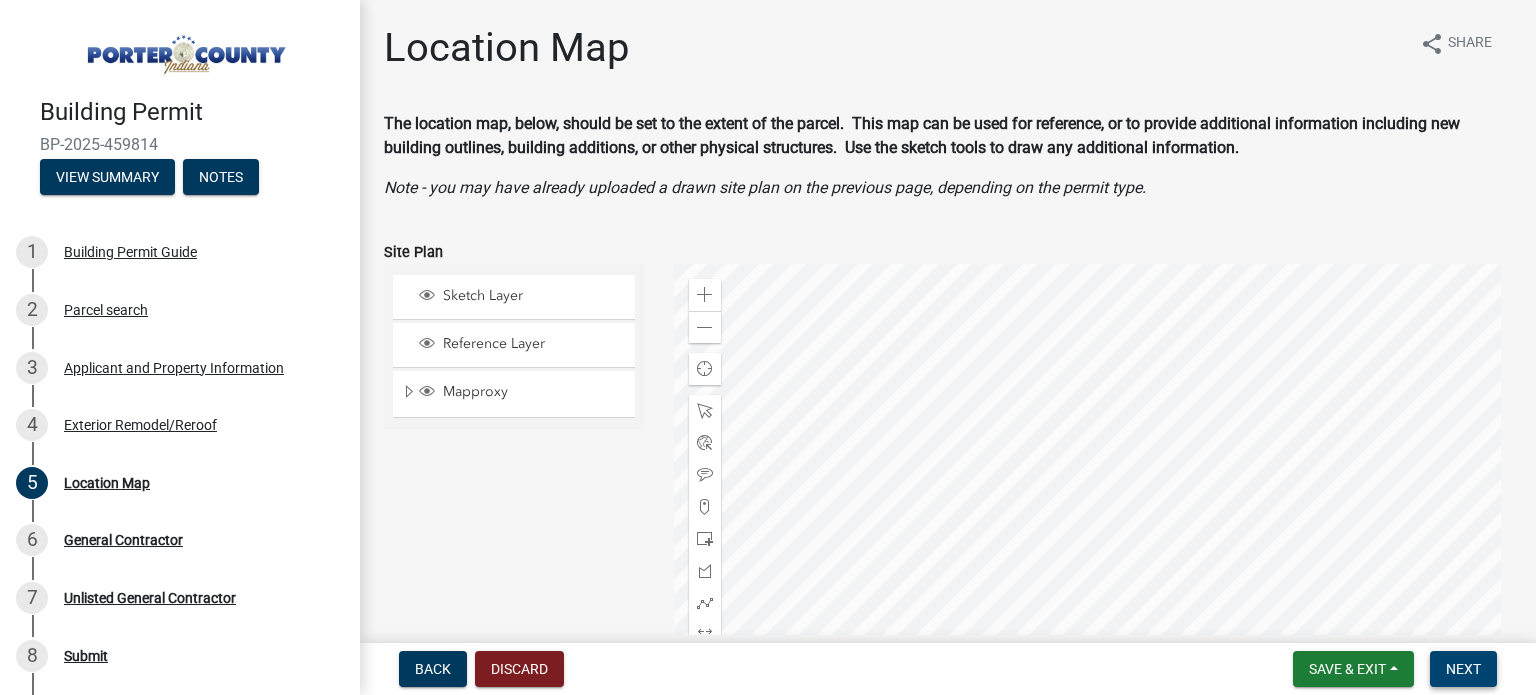 click on "Next" at bounding box center (1463, 669) 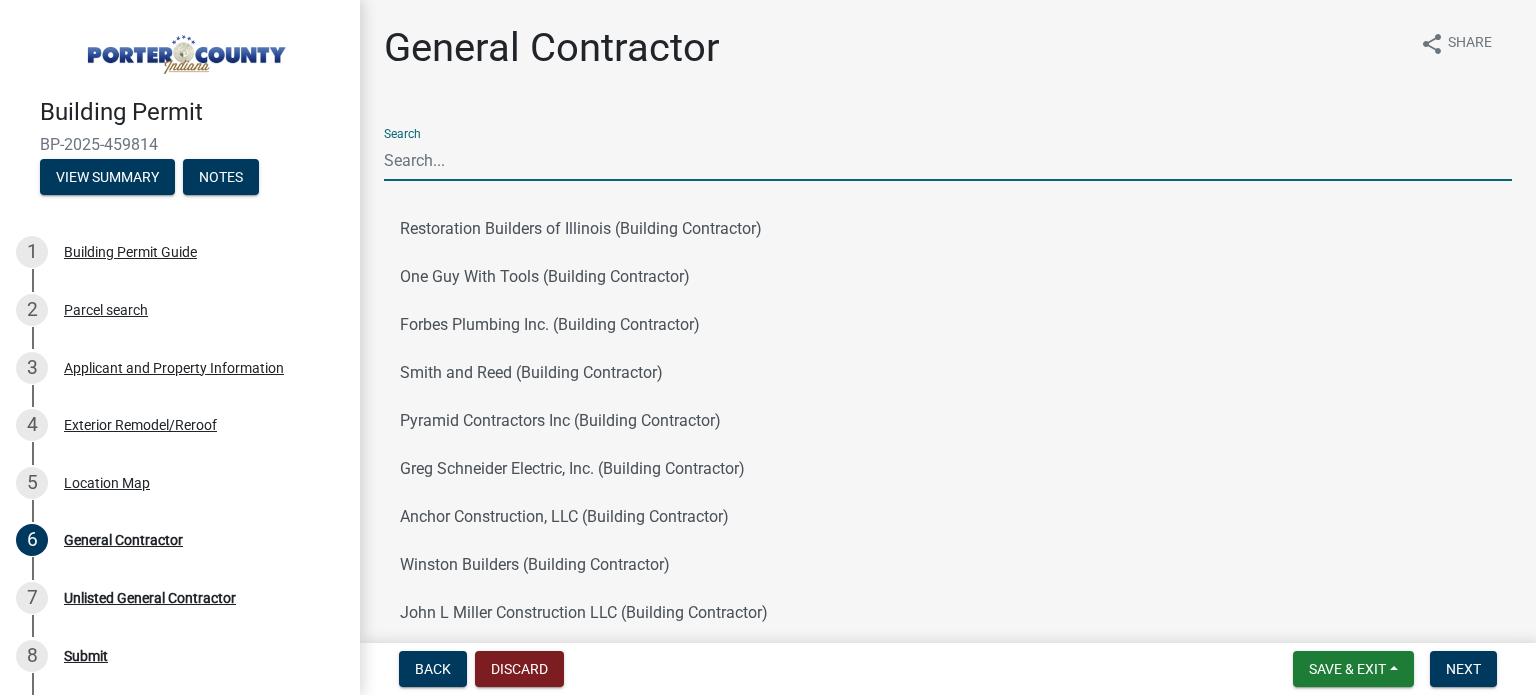 click on "Search" at bounding box center [948, 160] 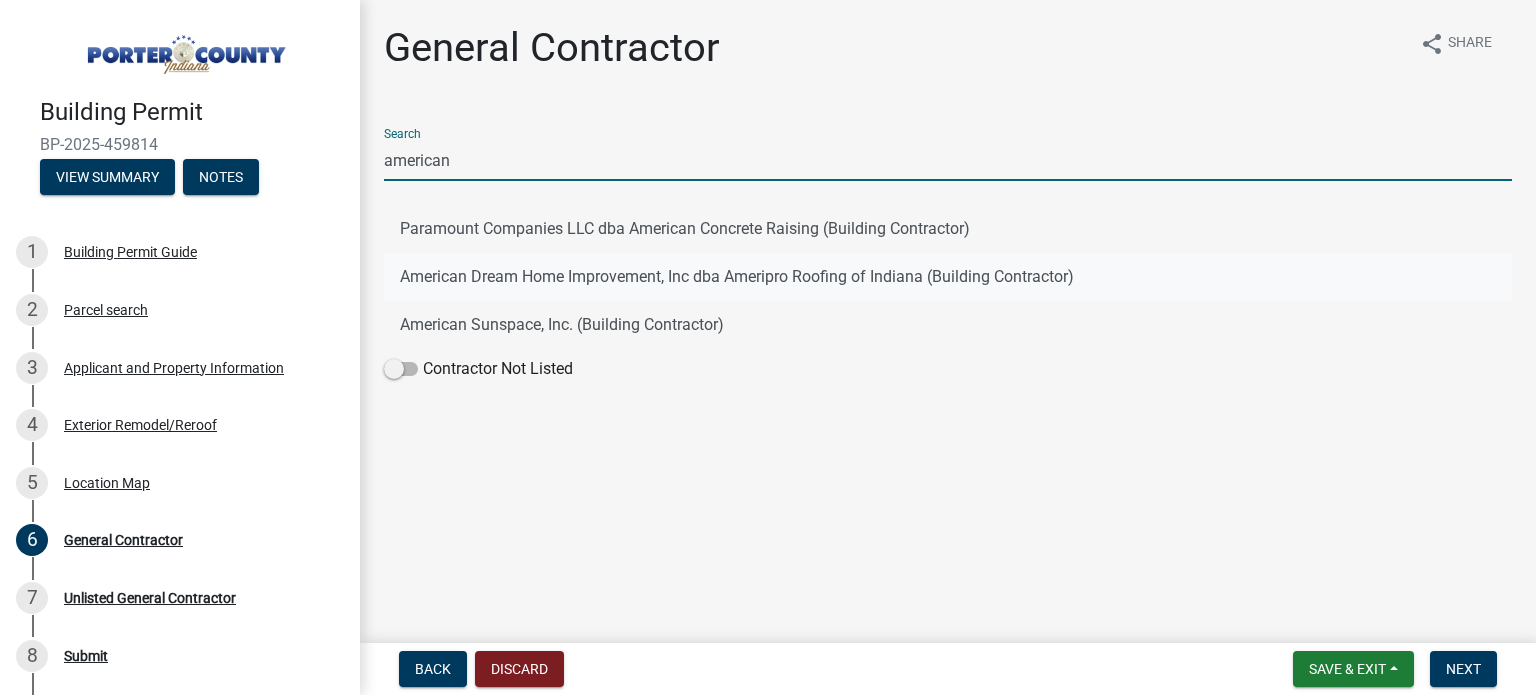 type on "american" 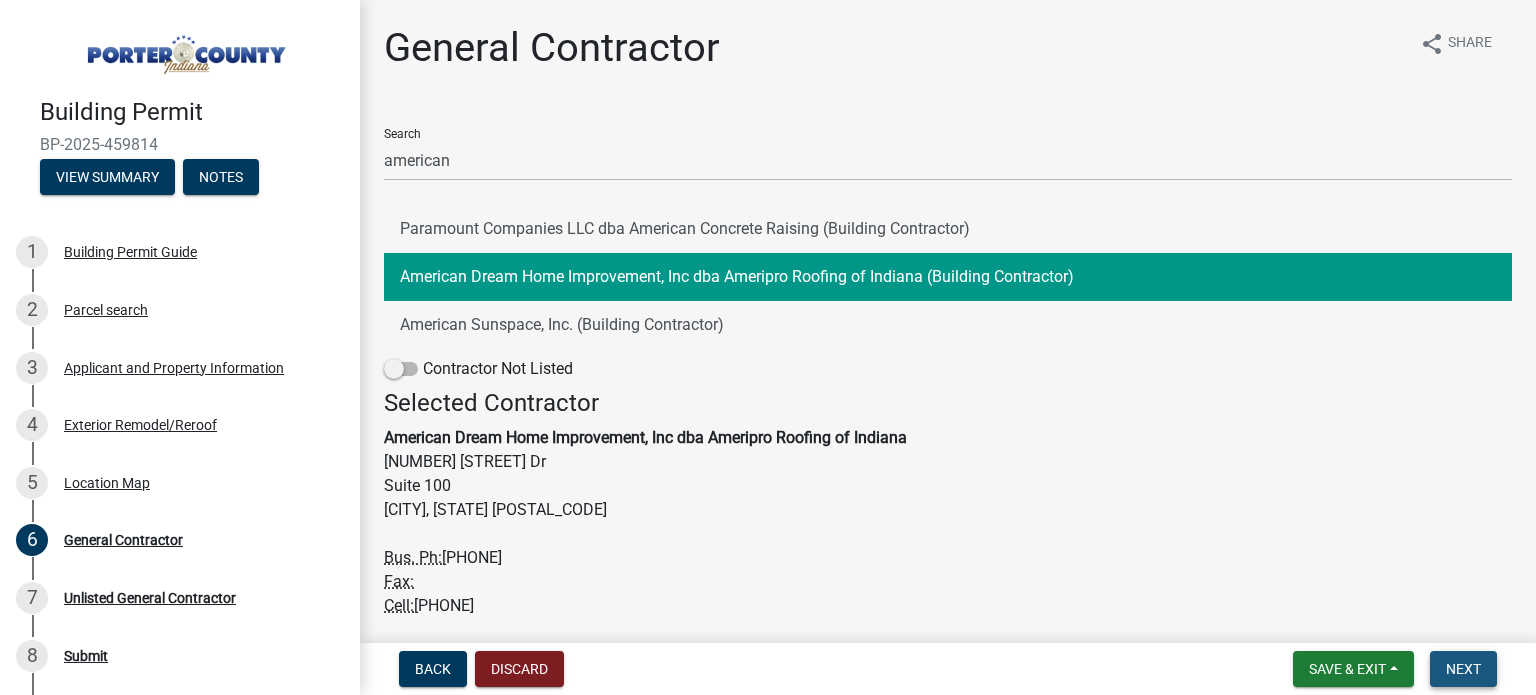 click on "Next" at bounding box center [1463, 669] 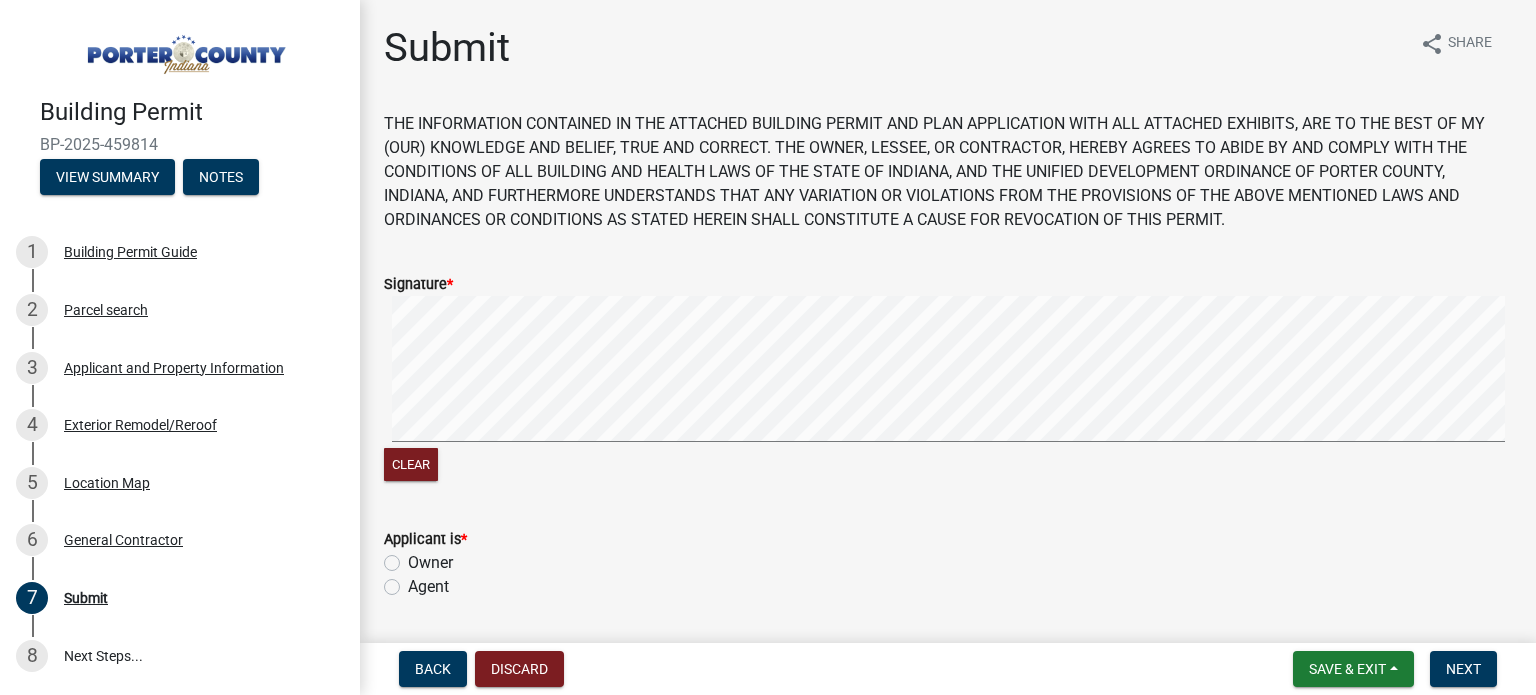 scroll, scrollTop: 399, scrollLeft: 0, axis: vertical 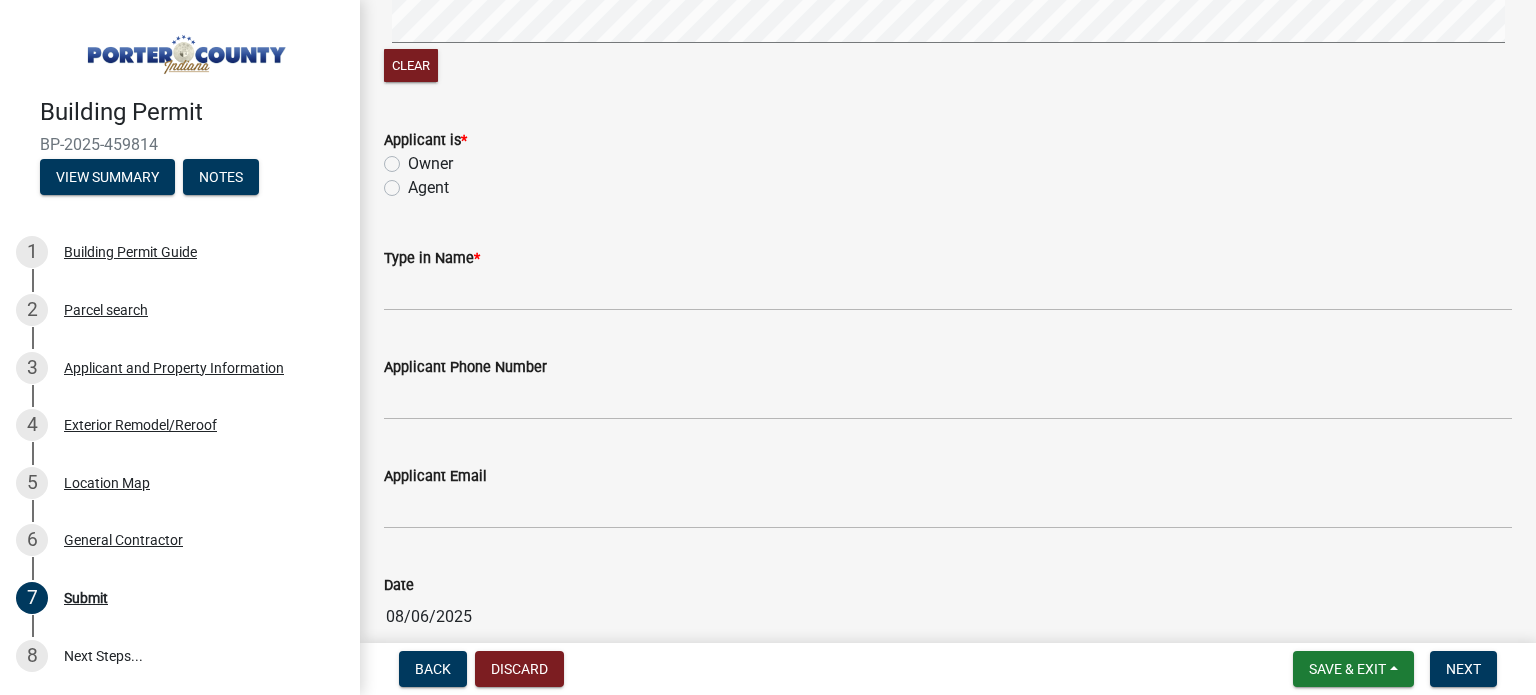 click on "Agent" 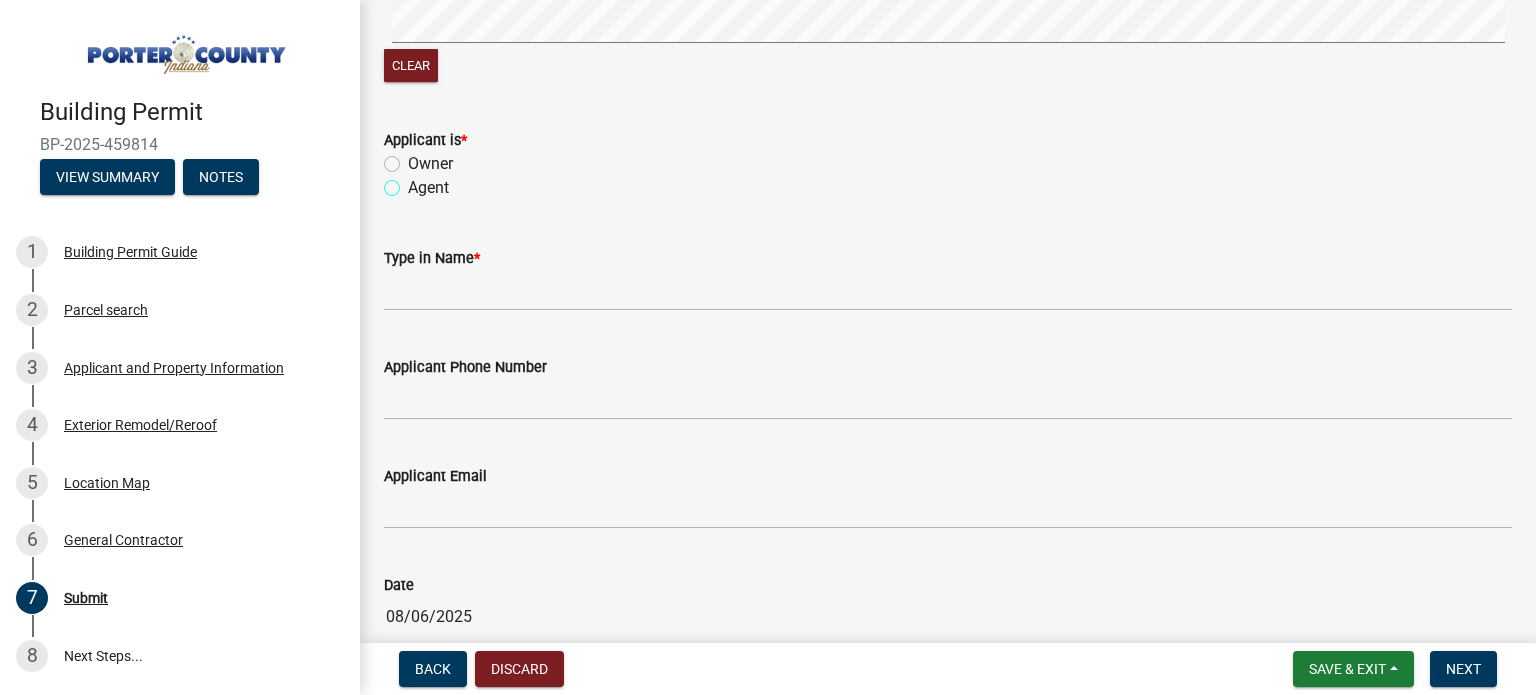 click on "Agent" at bounding box center [414, 182] 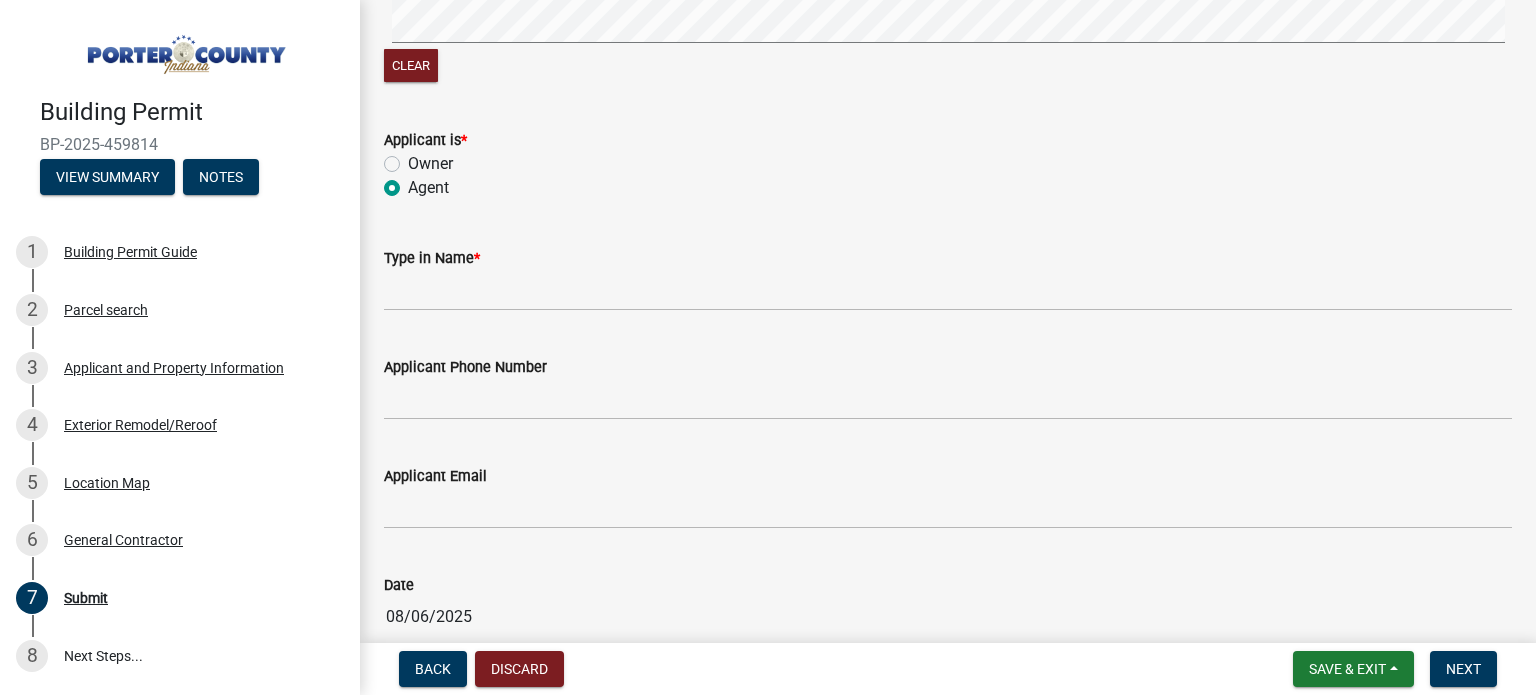 radio on "true" 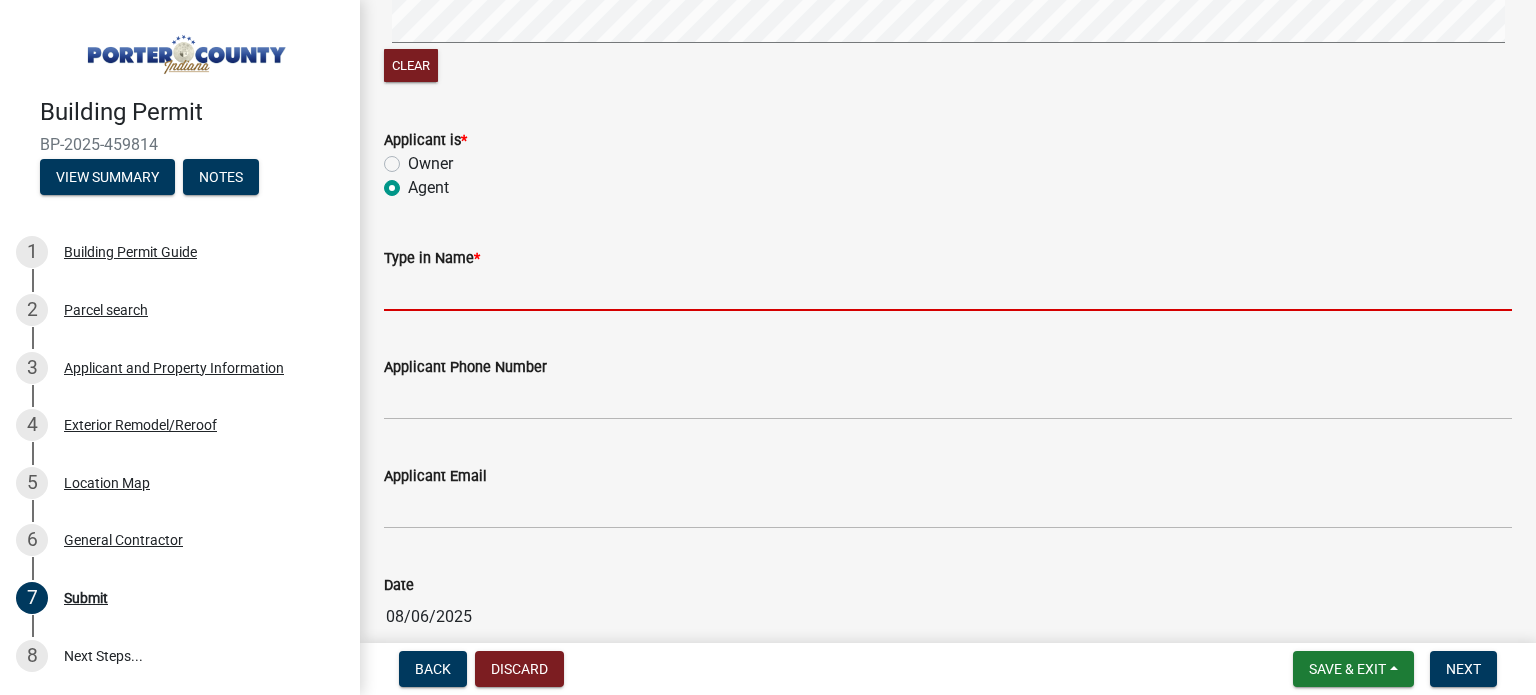 click on "Type in Name  *" at bounding box center (948, 290) 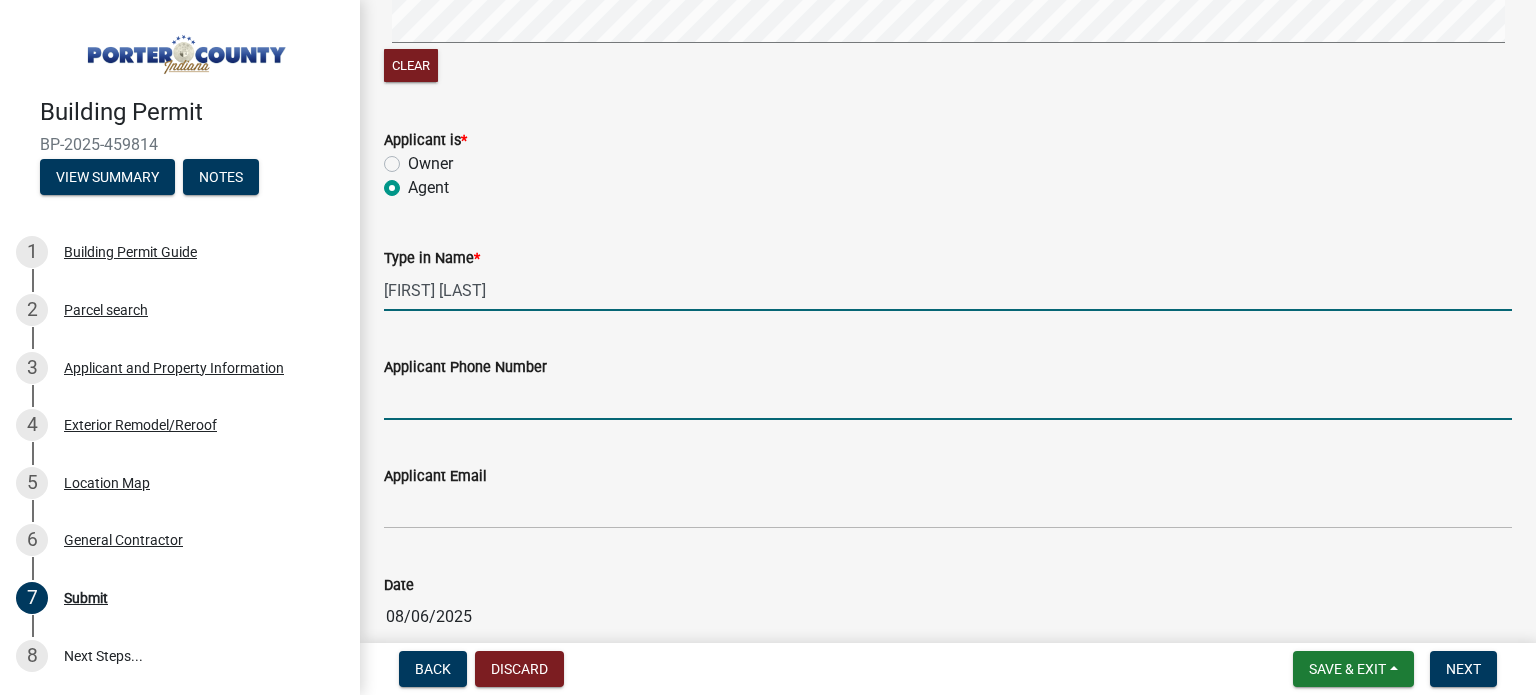 type on "[PHONE]" 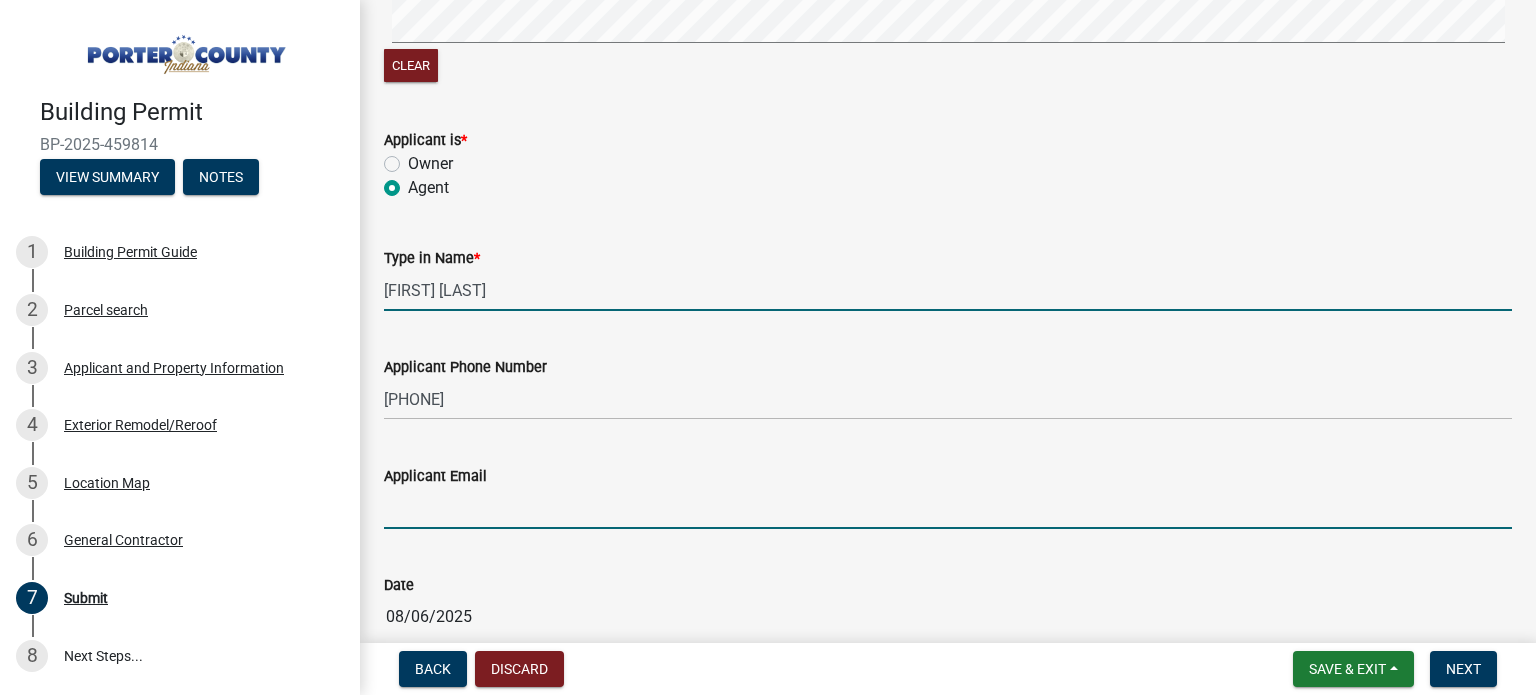 type on "[EMAIL]" 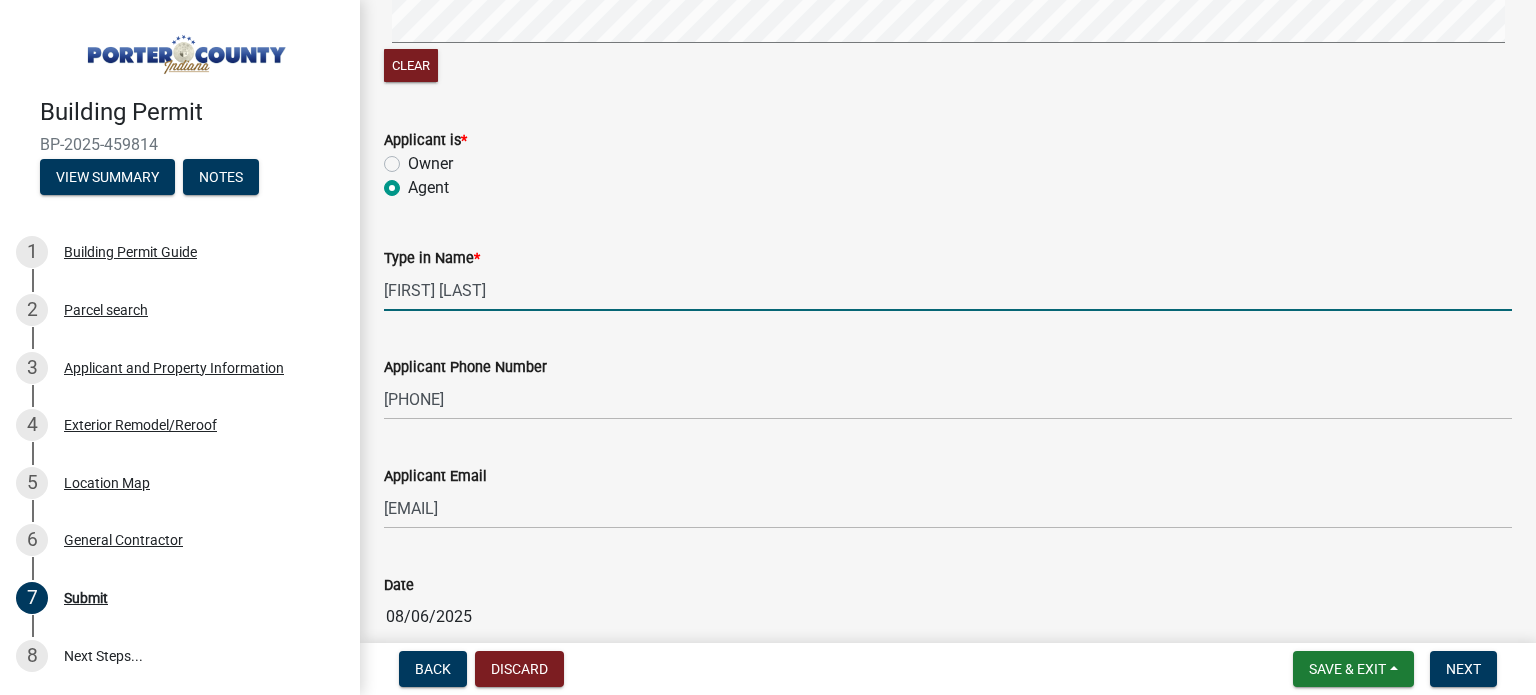 scroll, scrollTop: 510, scrollLeft: 0, axis: vertical 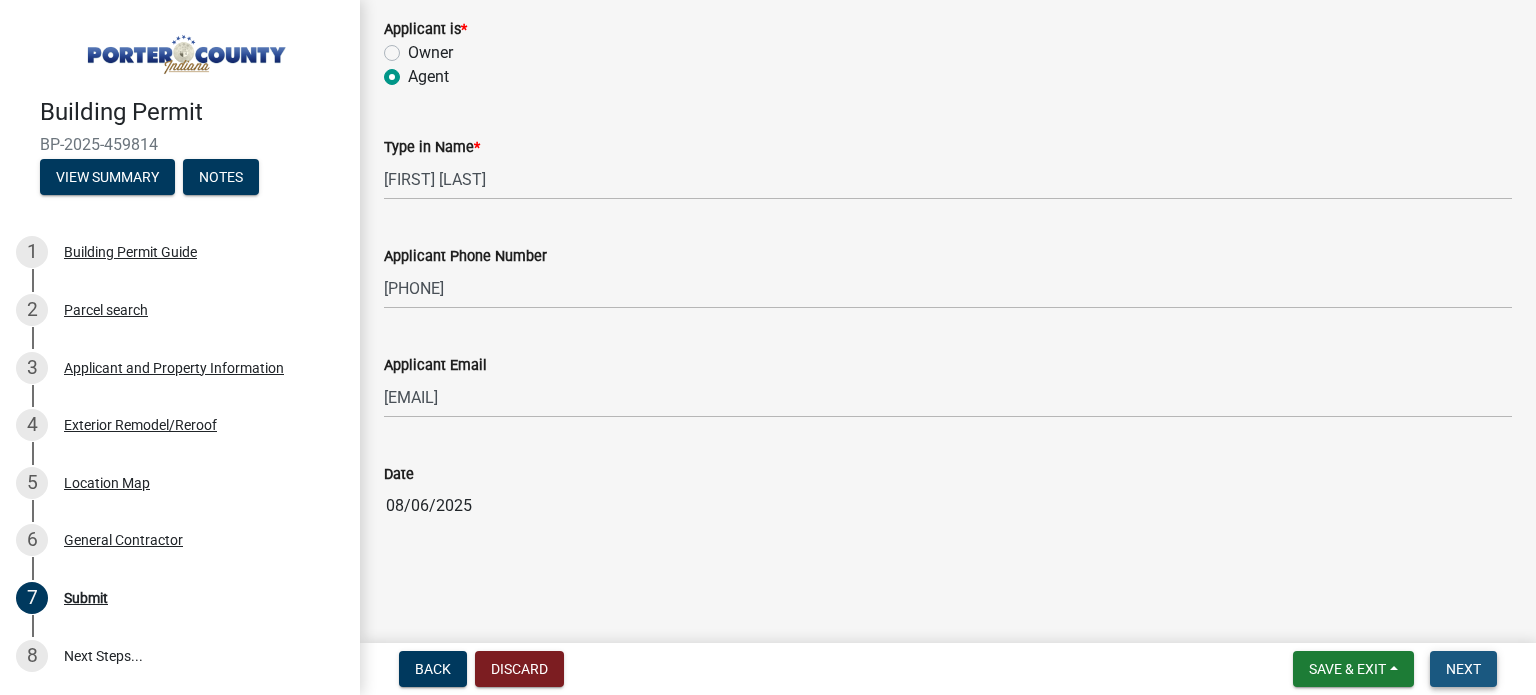 click on "Next" at bounding box center (1463, 669) 